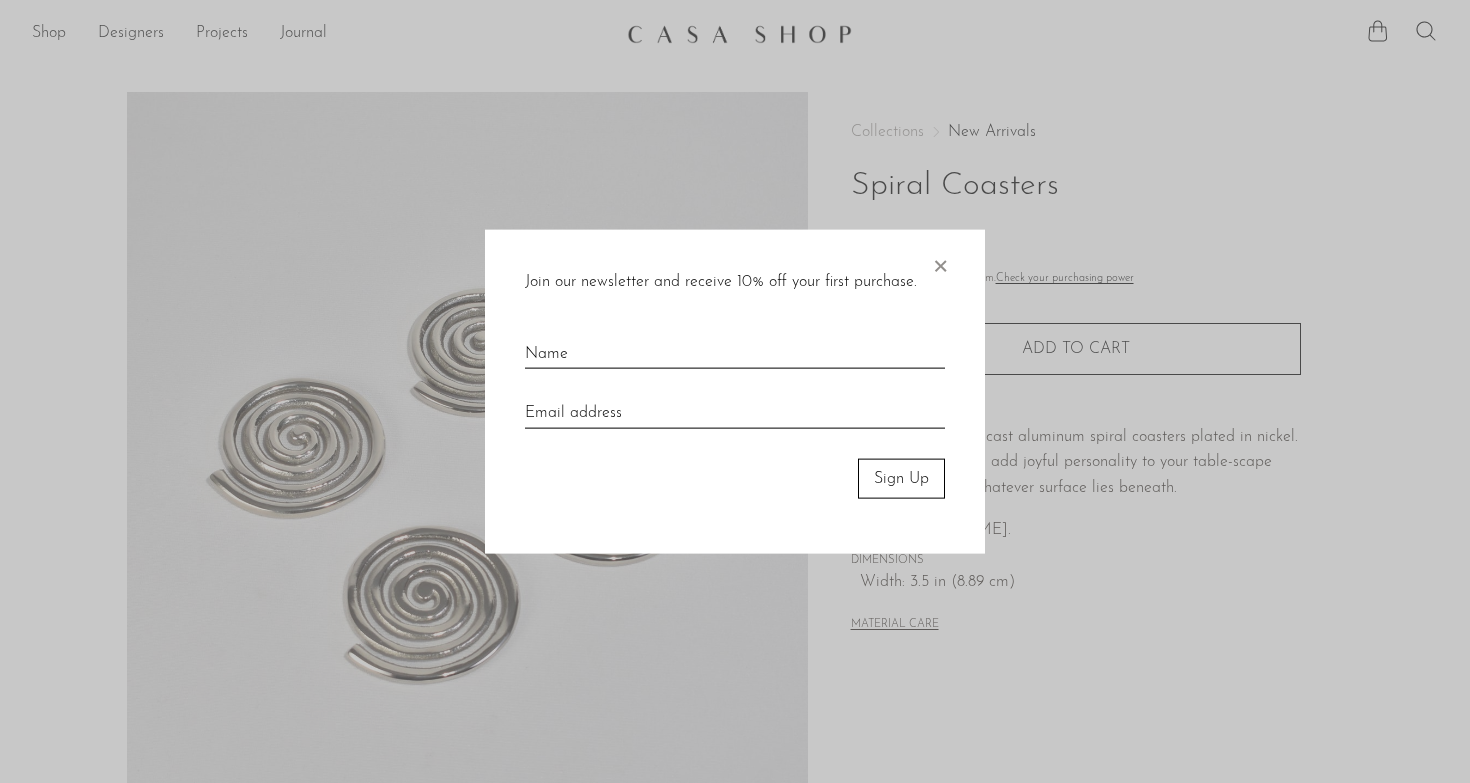 scroll, scrollTop: 0, scrollLeft: 0, axis: both 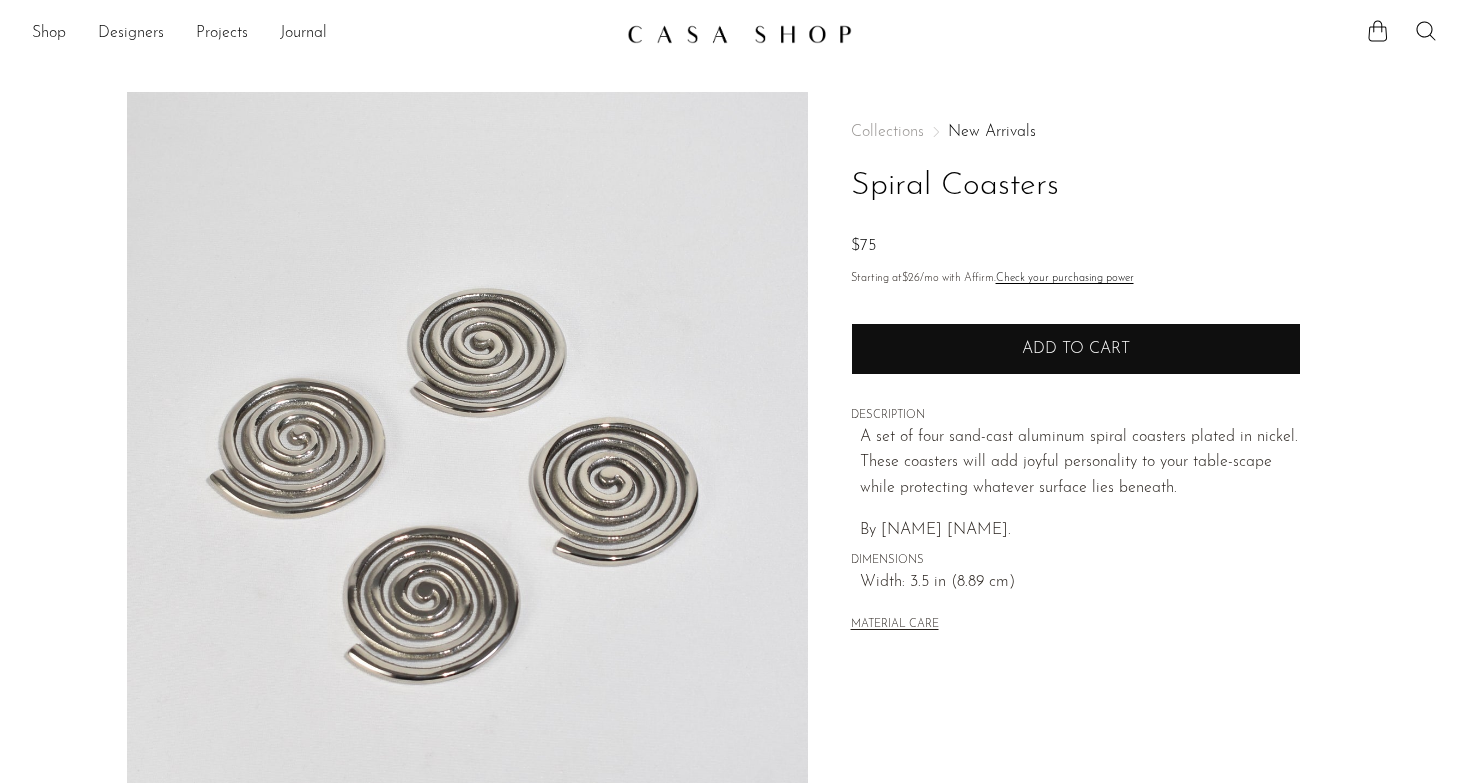 click on "Add to cart" at bounding box center (1076, 349) 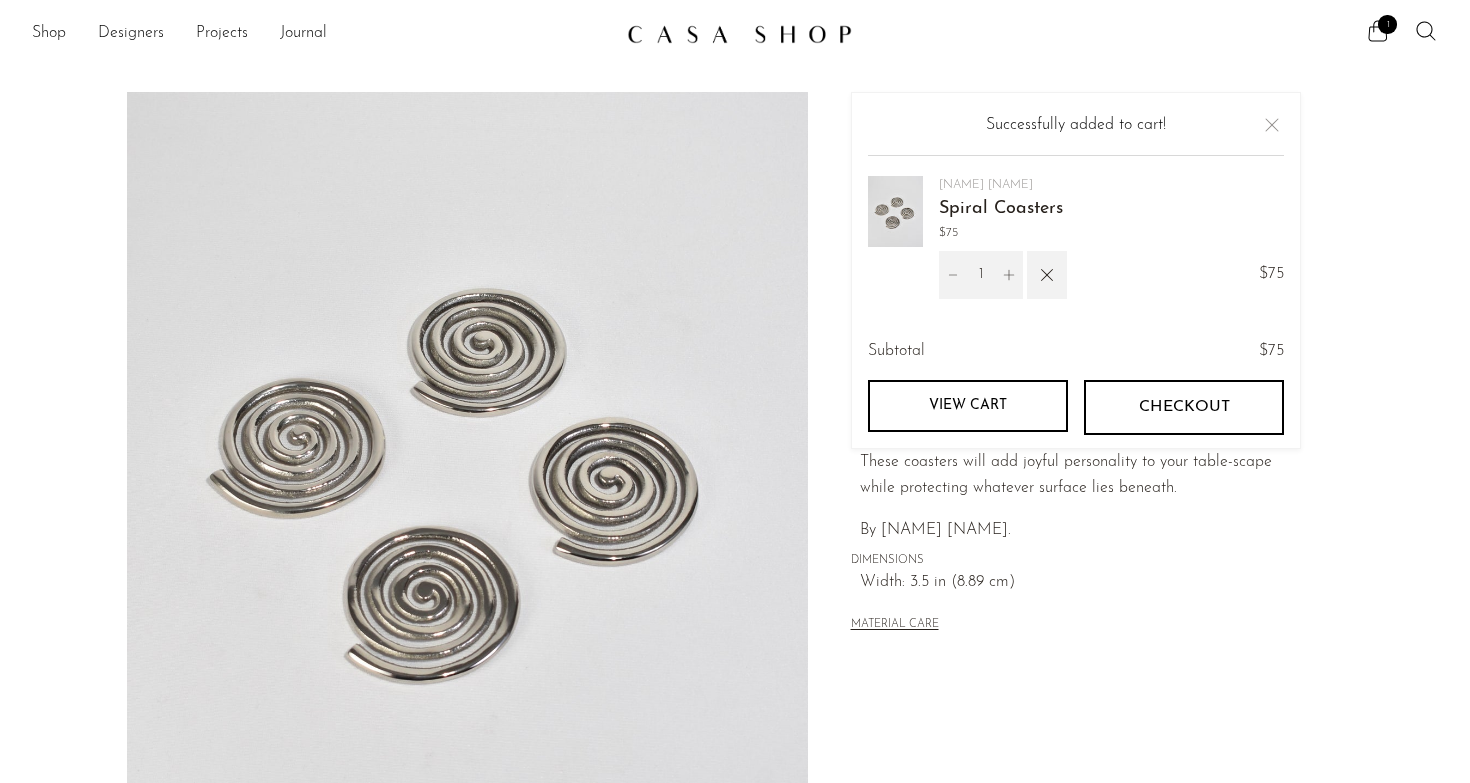 click on "1" at bounding box center [1148, 34] 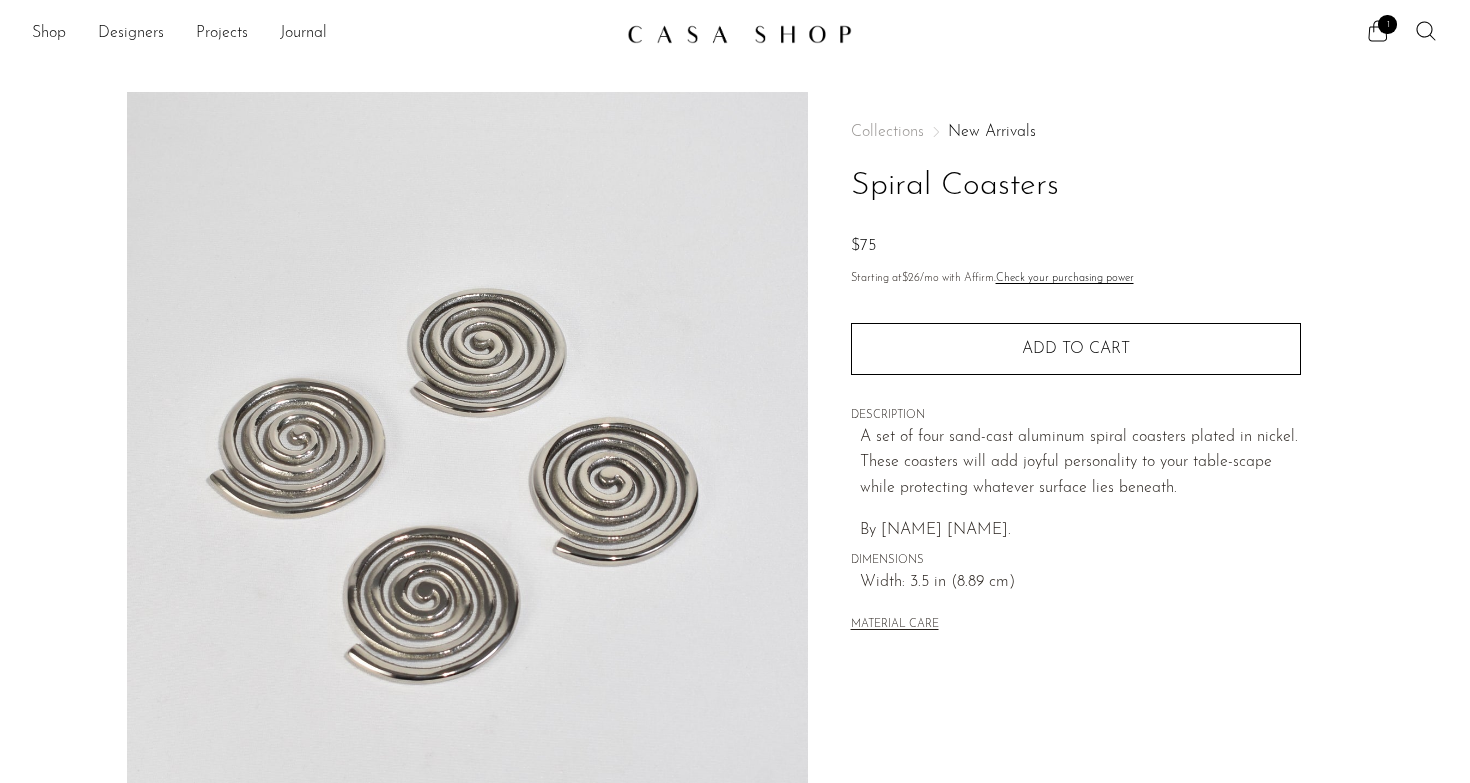 click on "Shop
Featured
New Arrivals
Bestsellers
Coming Soon
Jewelry
Jewelry
All
Earrings
Rings" at bounding box center [735, 34] 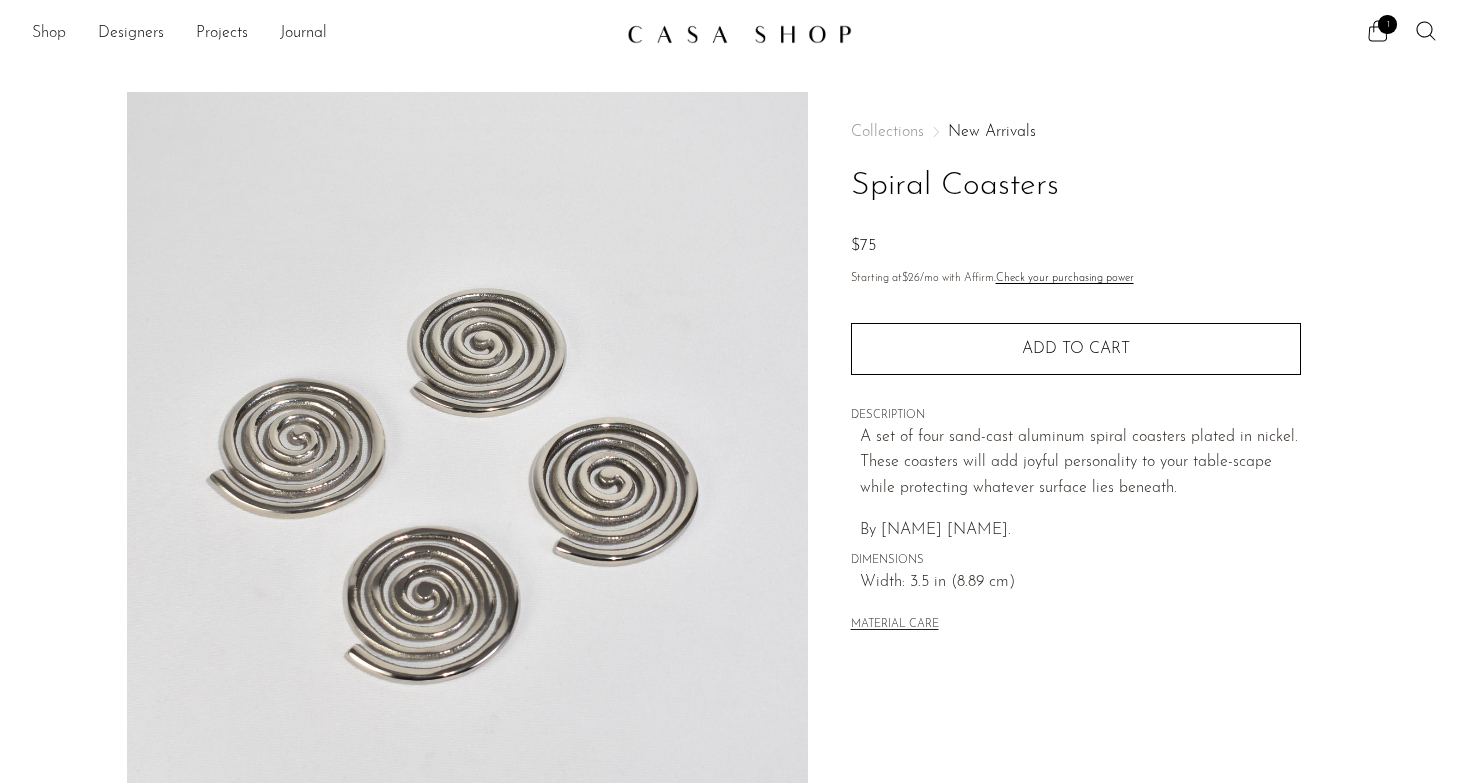 click on "Shop" at bounding box center (49, 34) 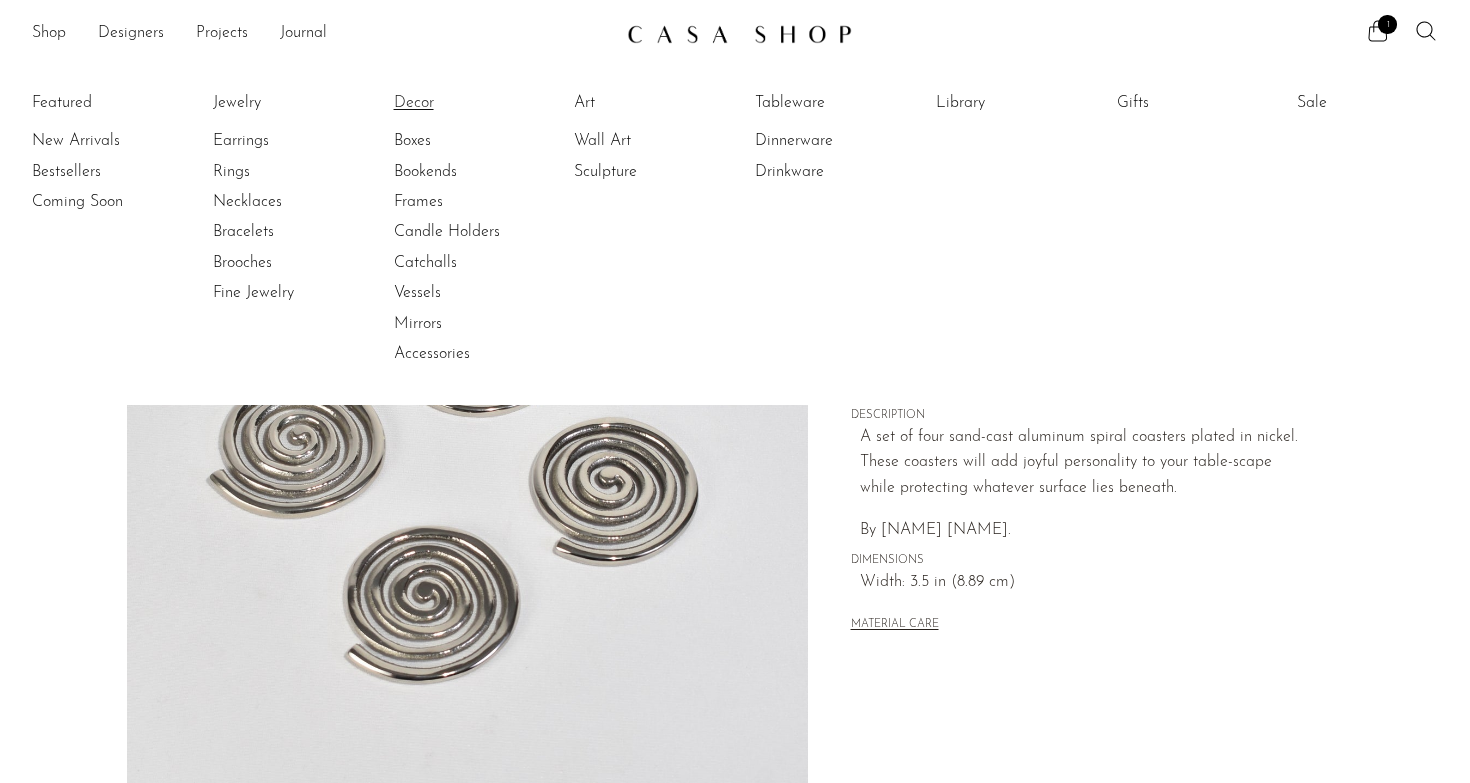 click on "Decor" at bounding box center (469, 103) 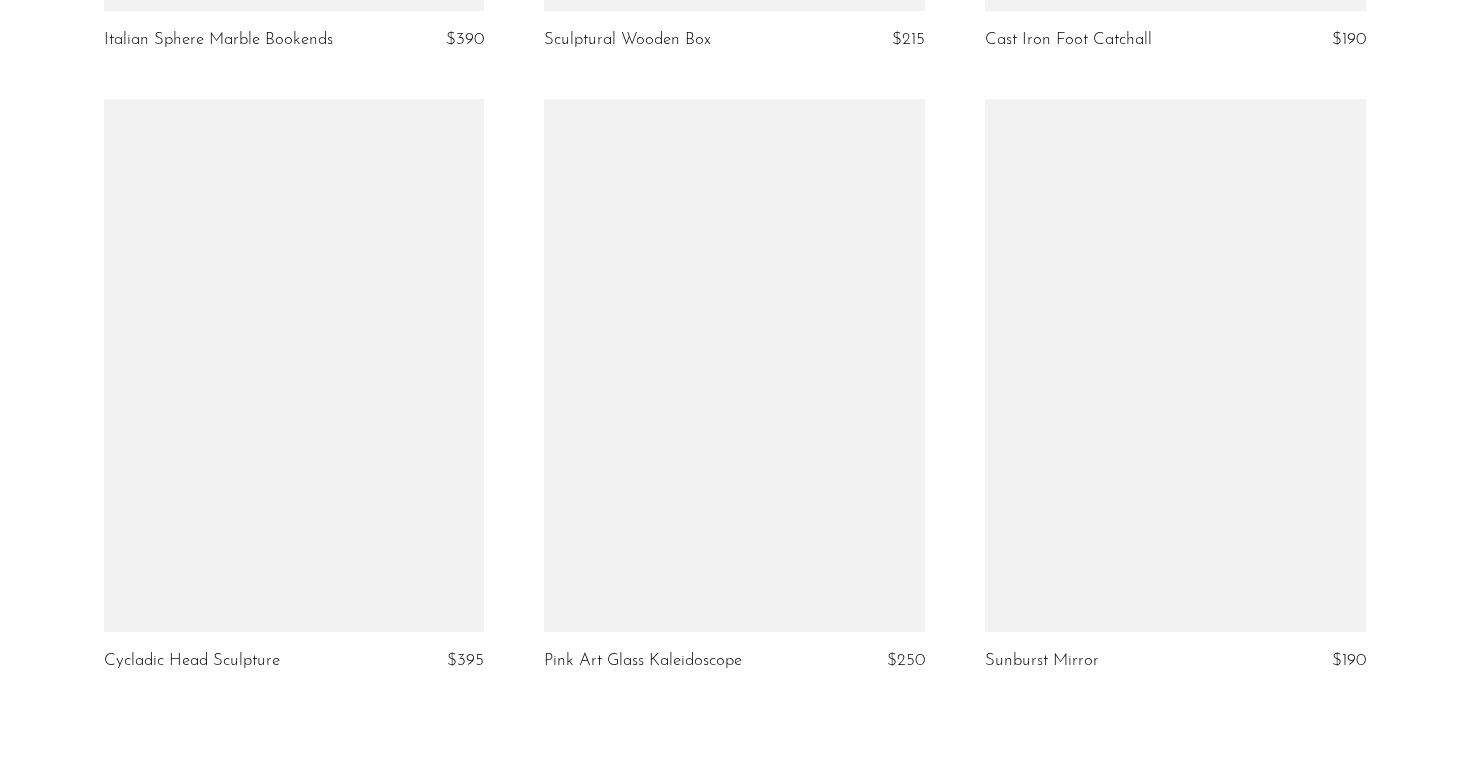 scroll, scrollTop: 7113, scrollLeft: 0, axis: vertical 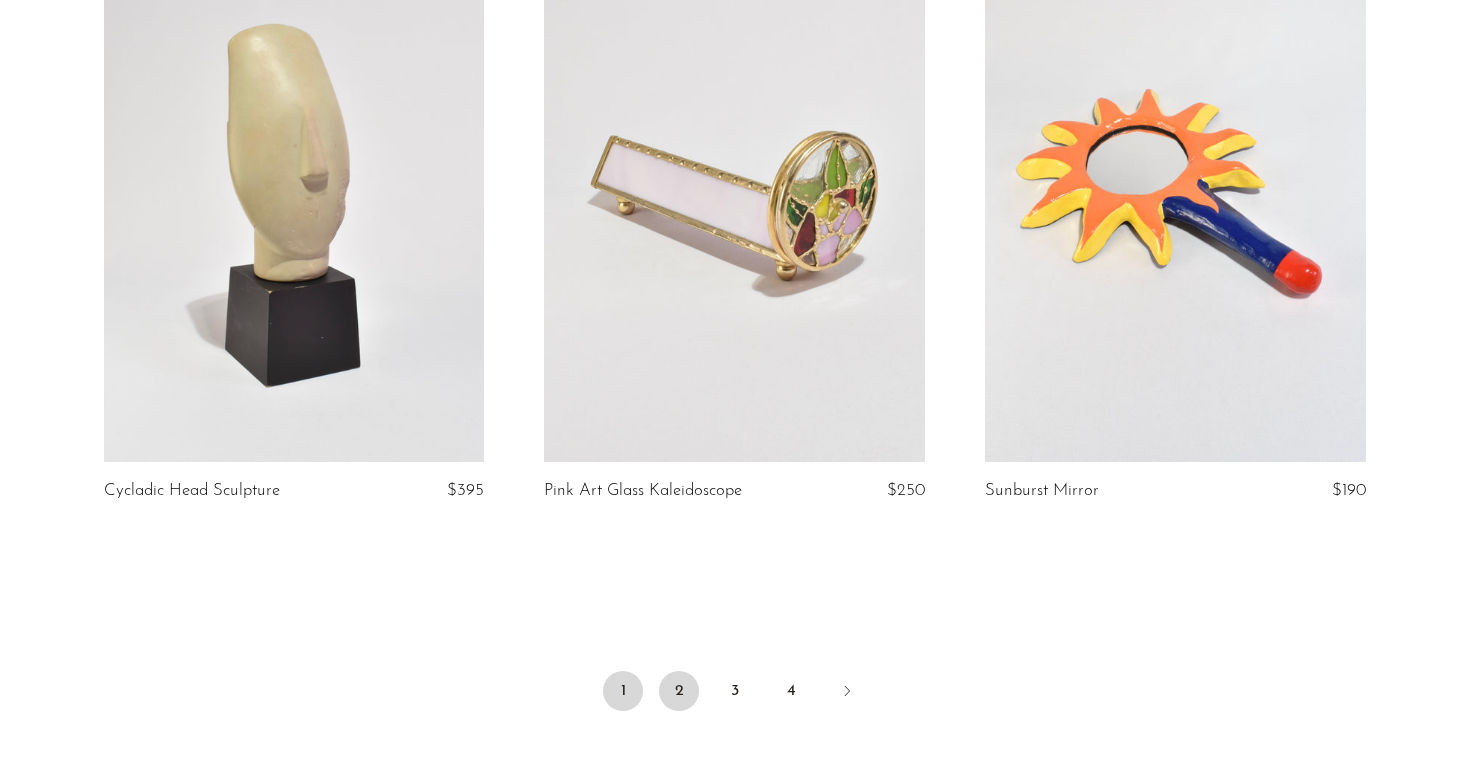 click on "2" at bounding box center (679, 691) 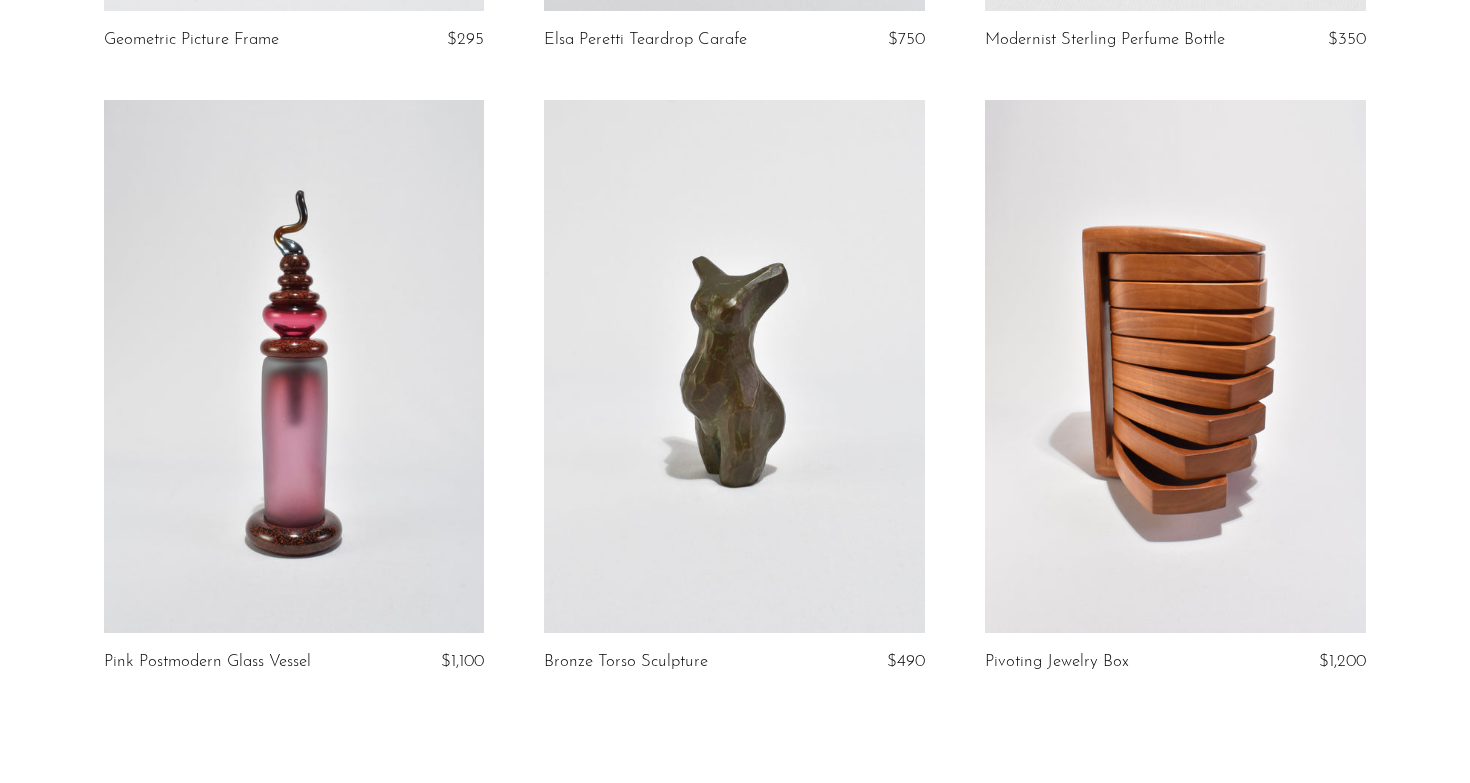 scroll, scrollTop: 7328, scrollLeft: 0, axis: vertical 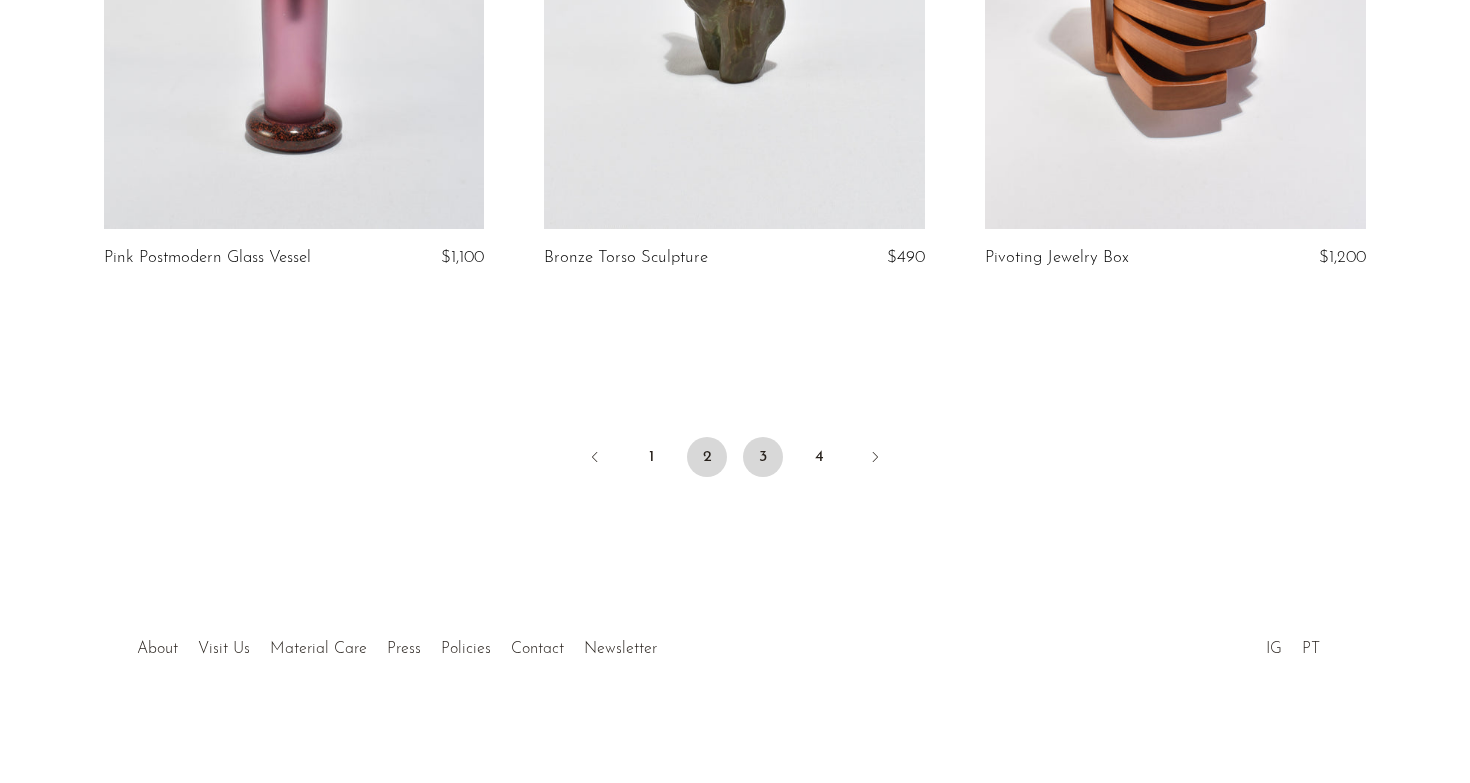 click on "3" at bounding box center [763, 457] 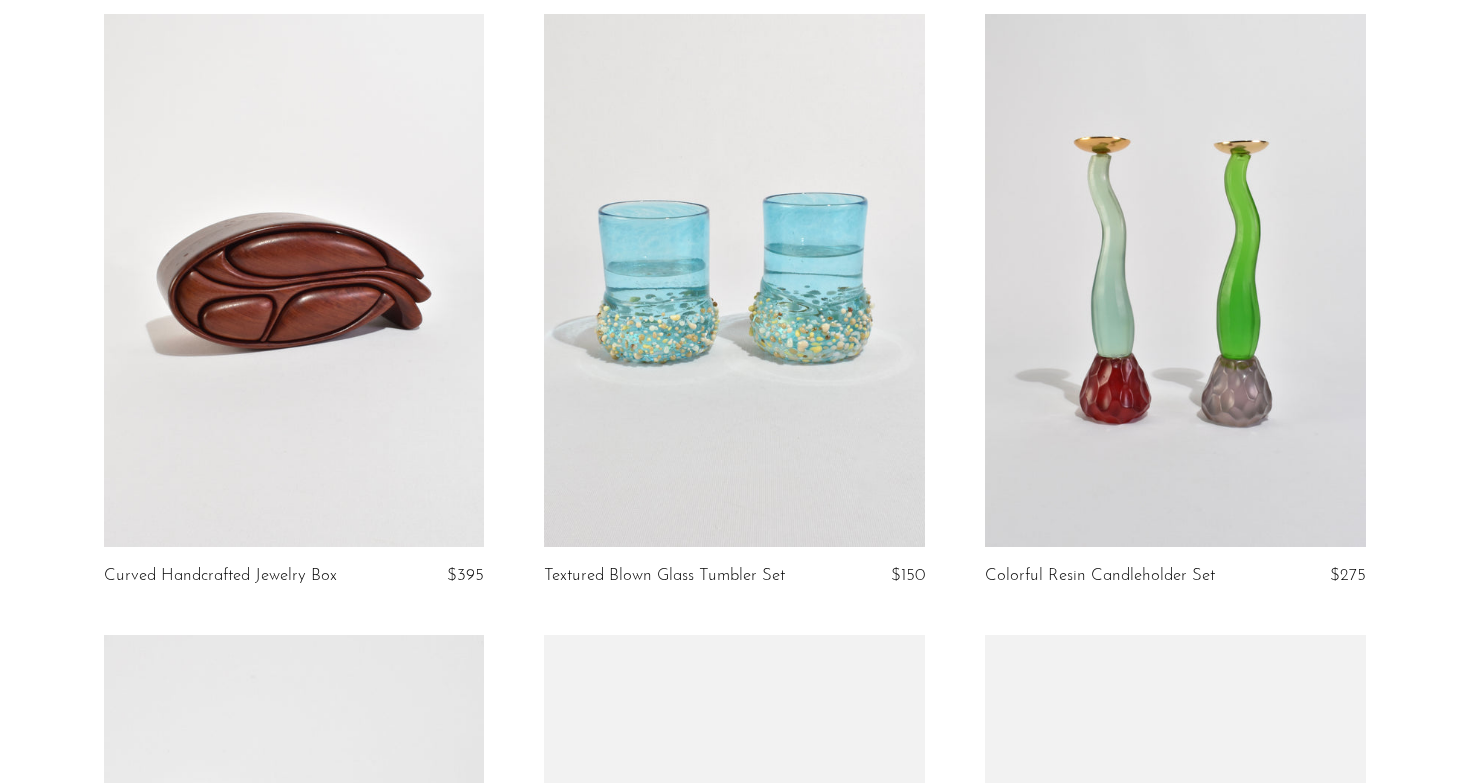 scroll, scrollTop: 3892, scrollLeft: 0, axis: vertical 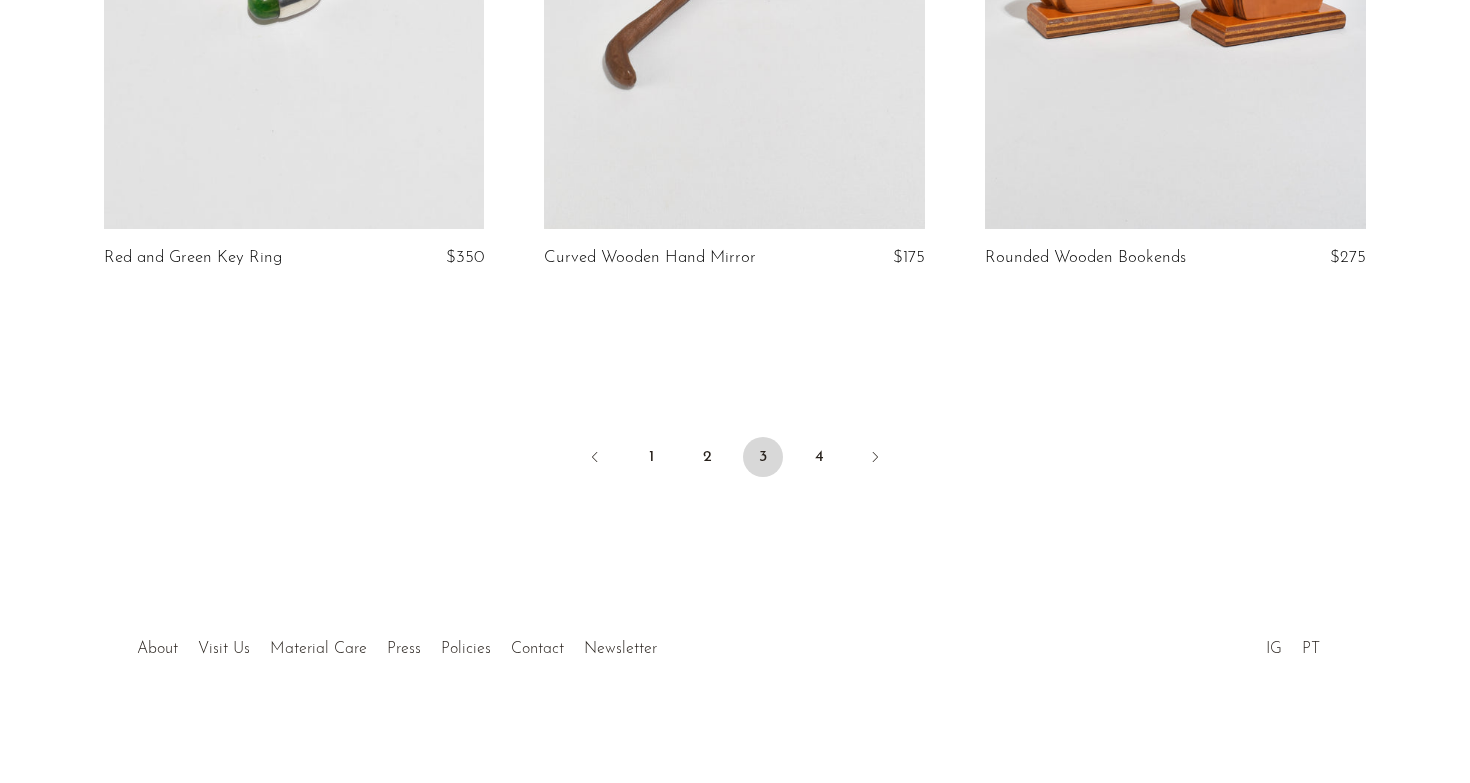 click on "1
2
3
4" at bounding box center [735, 459] 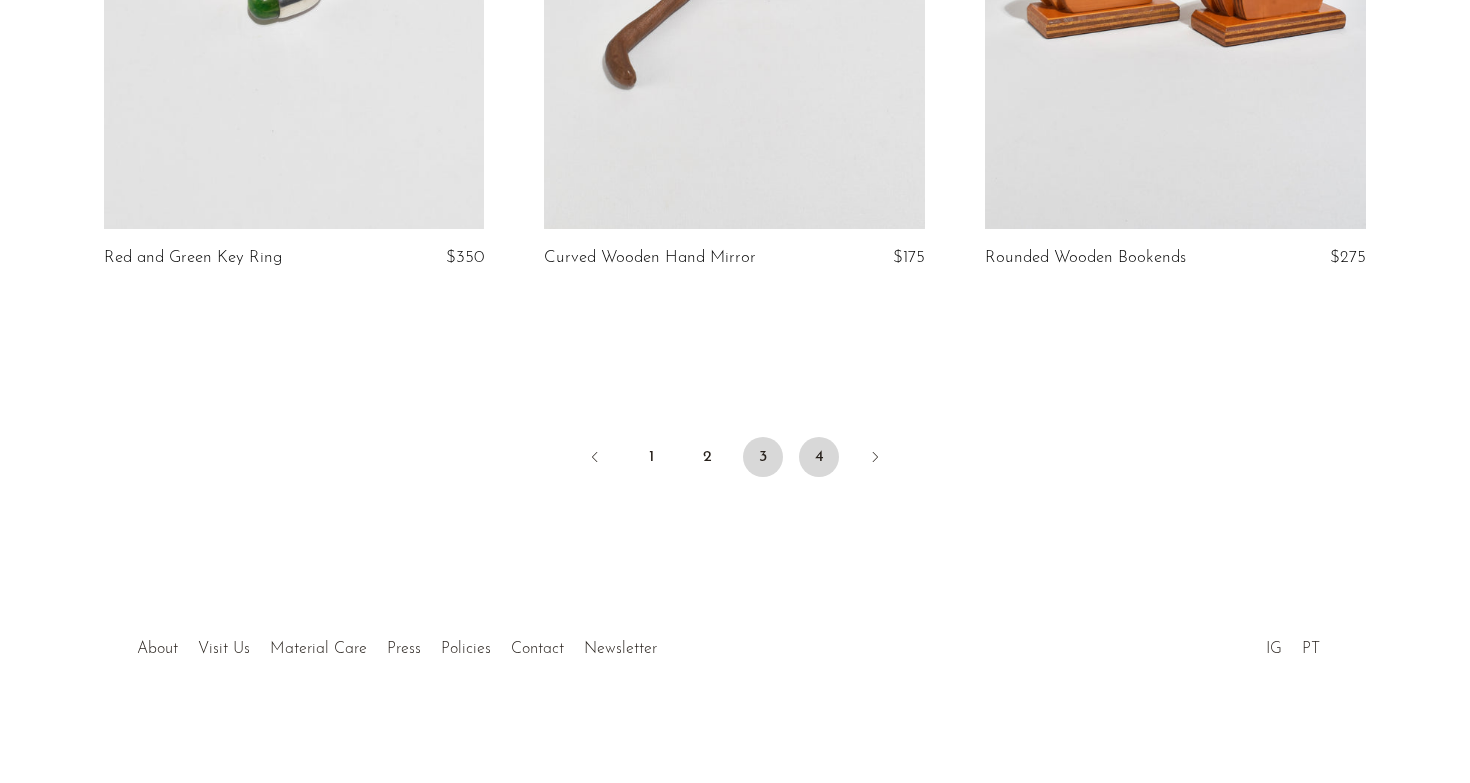 click on "4" at bounding box center (819, 457) 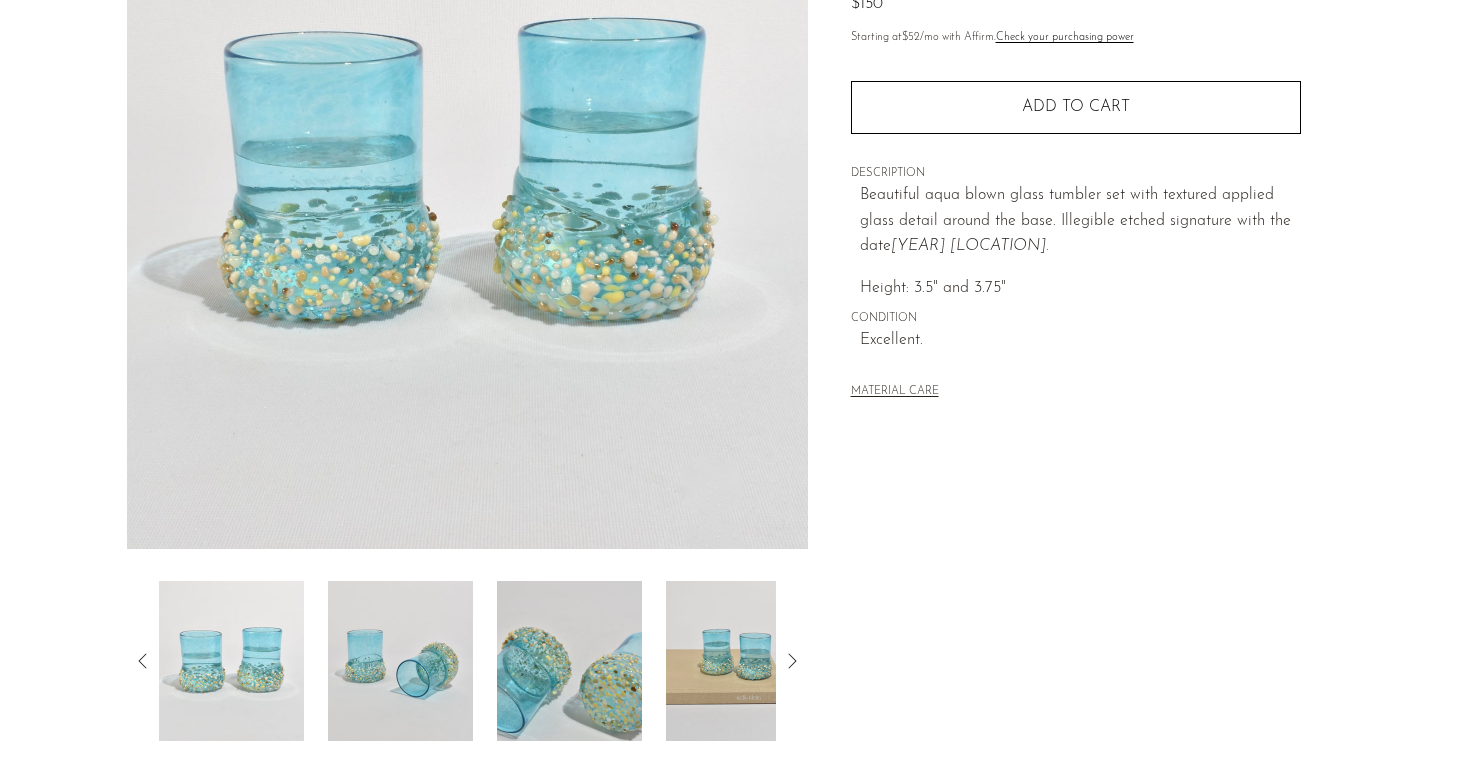 scroll, scrollTop: 519, scrollLeft: 0, axis: vertical 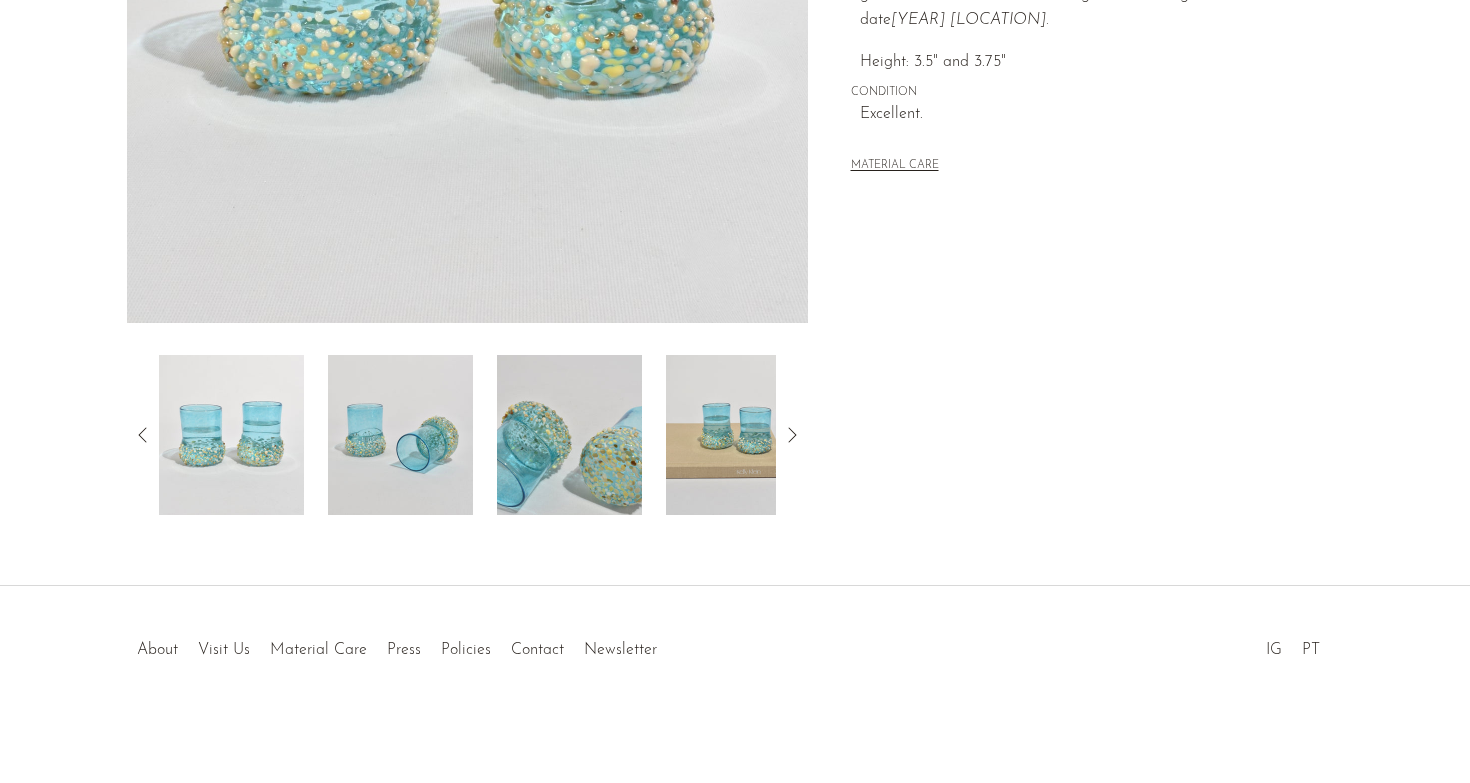 click at bounding box center [738, 435] 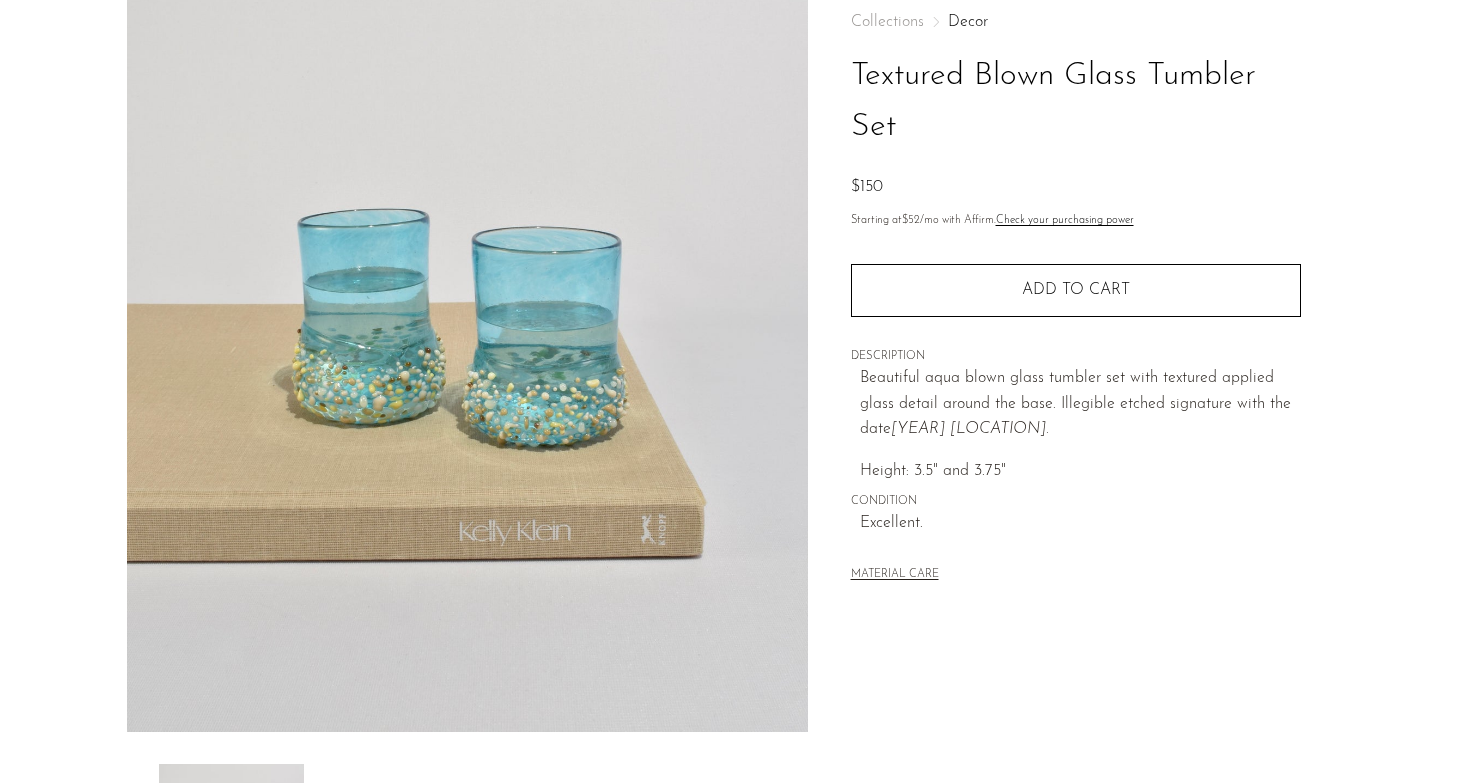 scroll, scrollTop: 0, scrollLeft: 0, axis: both 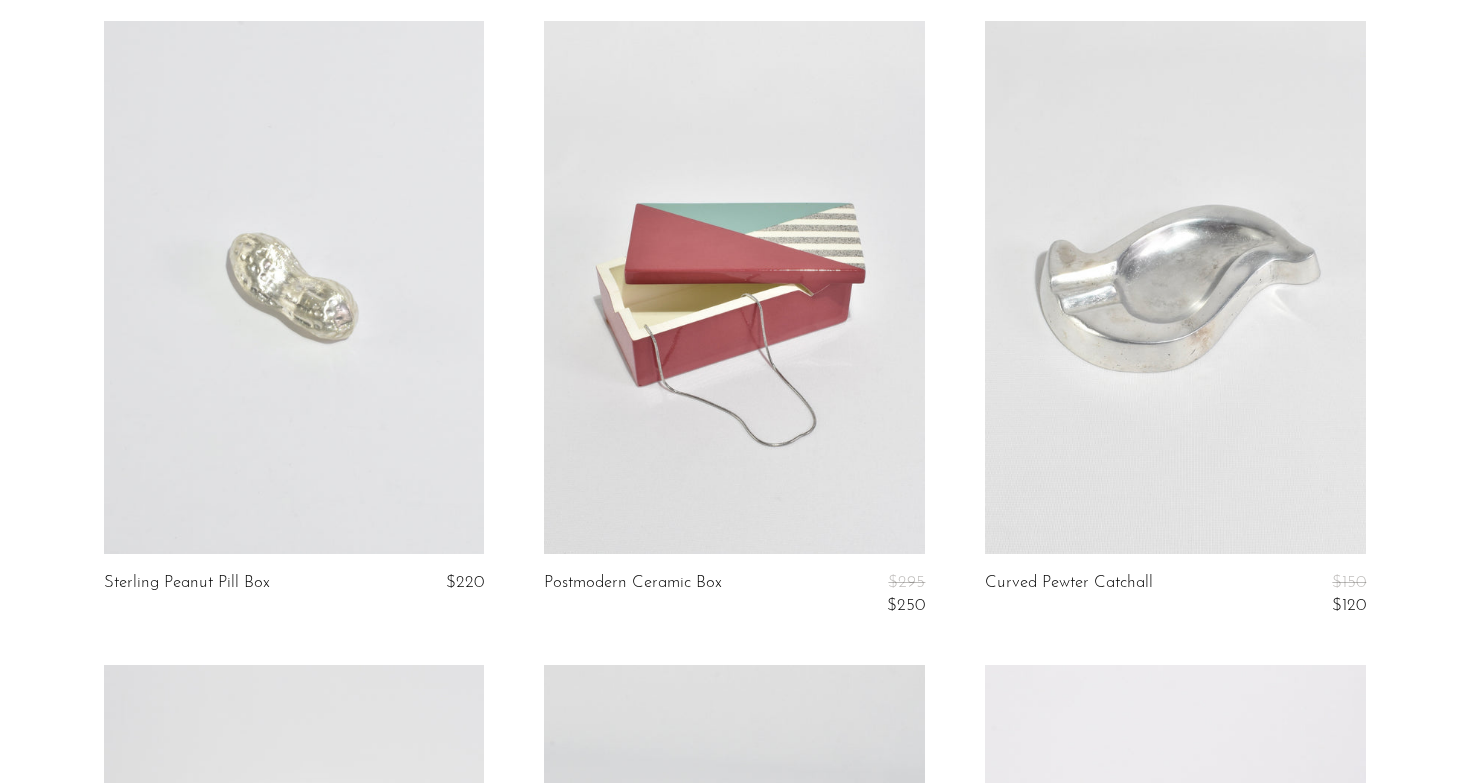 click at bounding box center (294, 287) 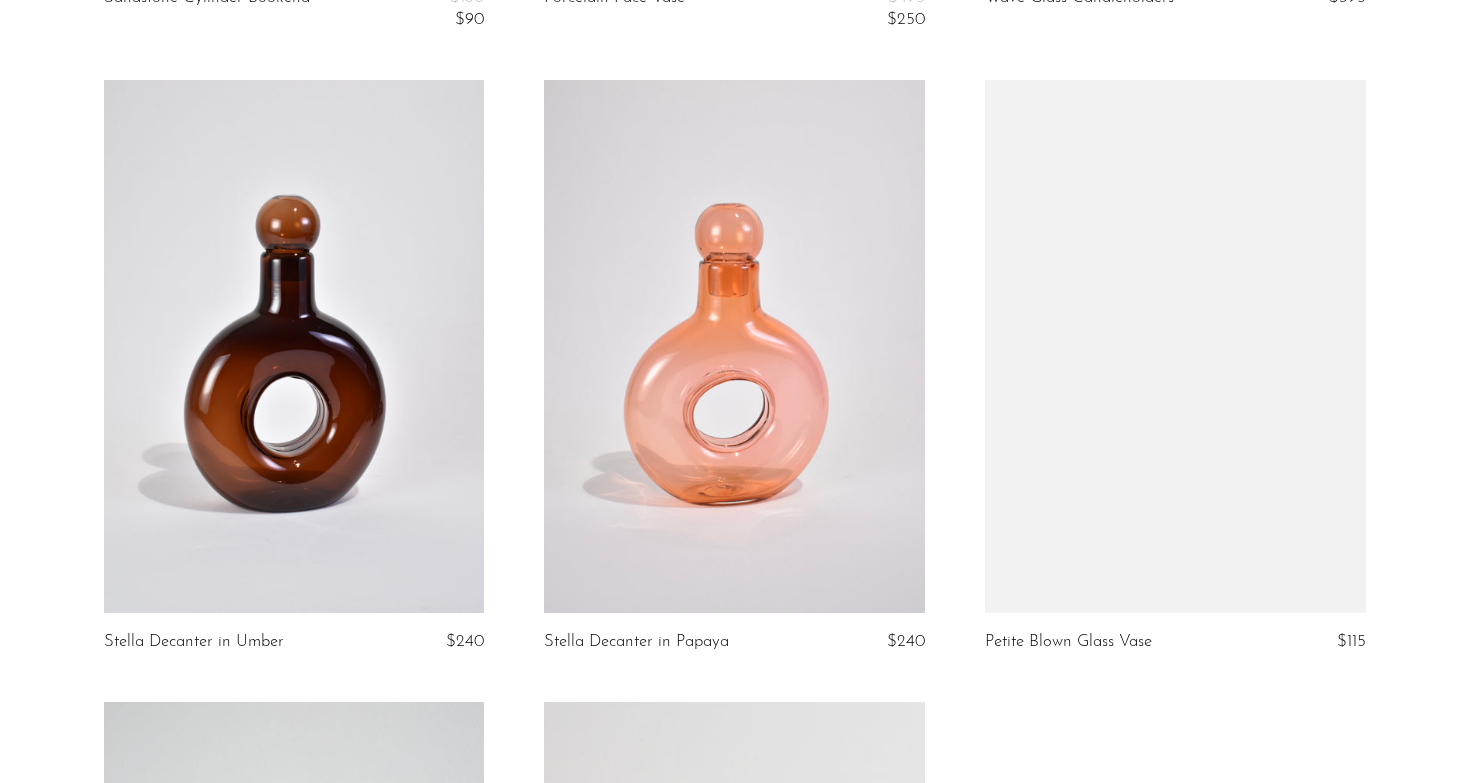 scroll, scrollTop: 5533, scrollLeft: 0, axis: vertical 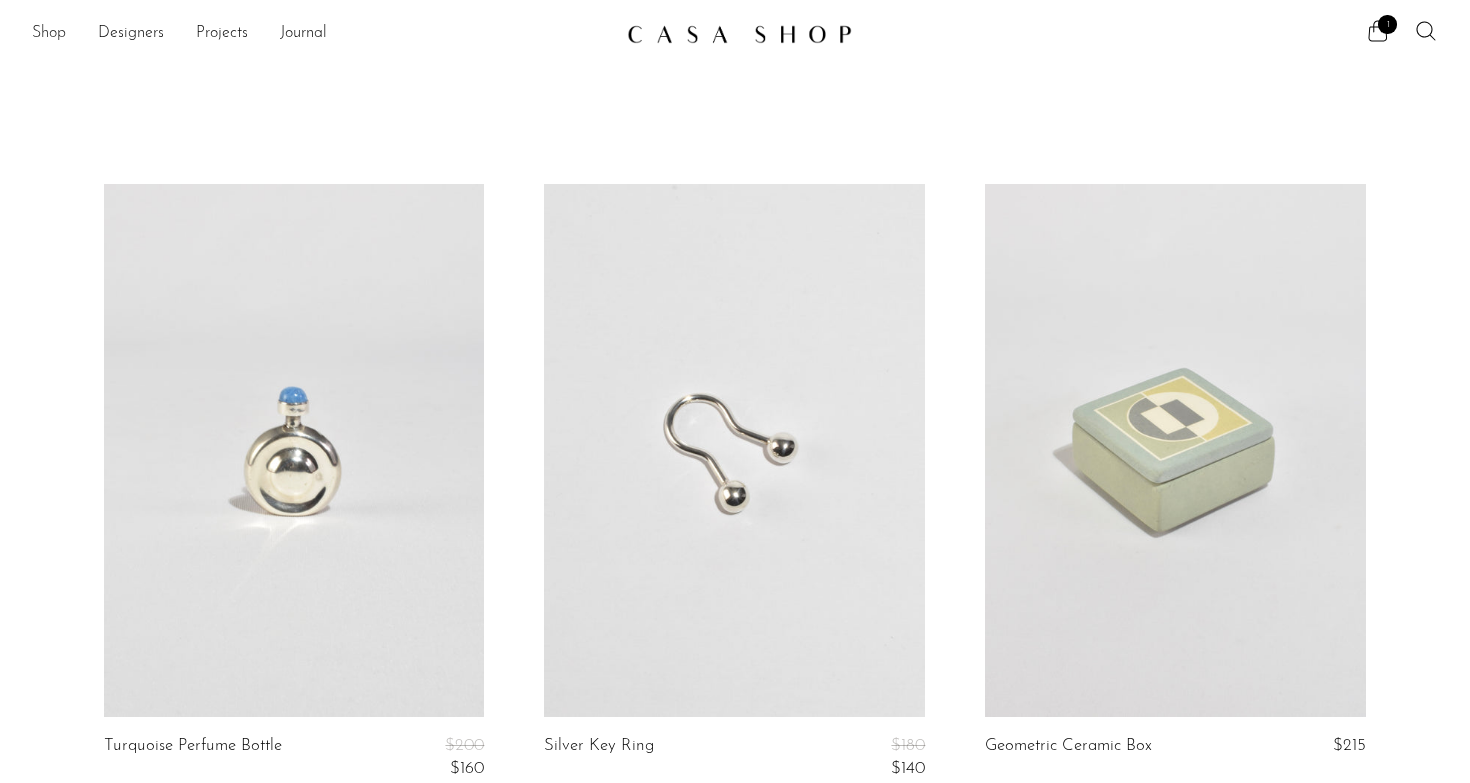 click on "Shop" at bounding box center (49, 34) 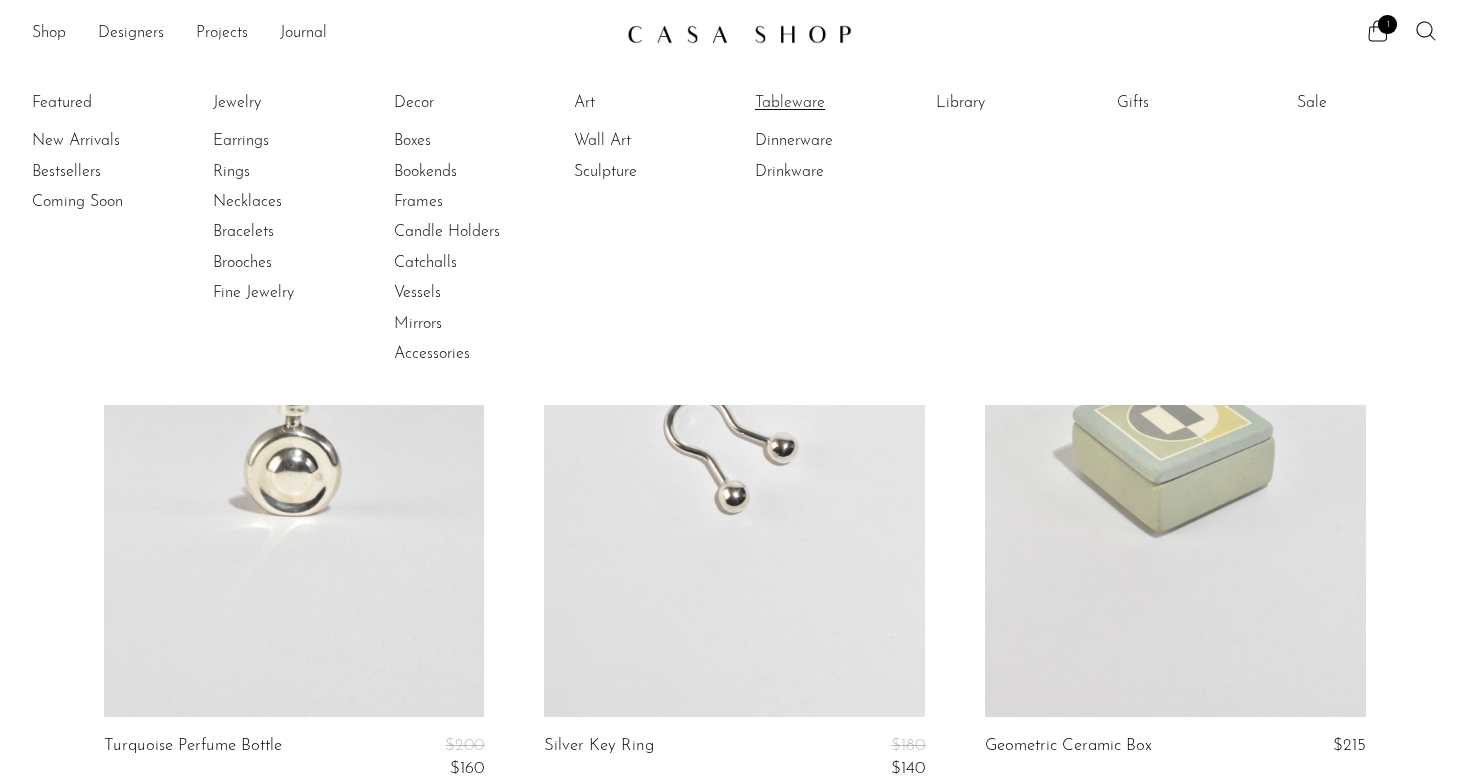 click on "Tableware" at bounding box center [830, 103] 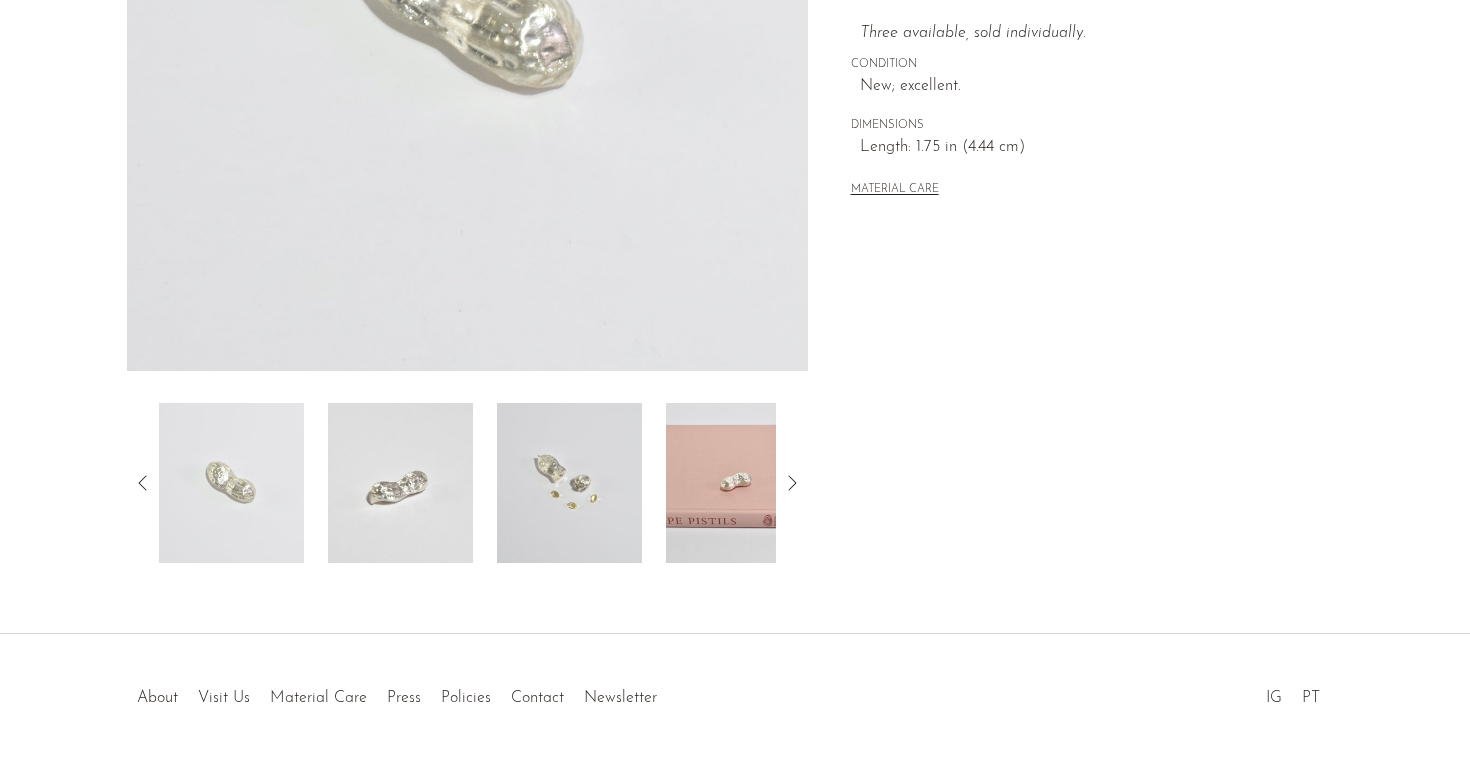 scroll, scrollTop: 519, scrollLeft: 0, axis: vertical 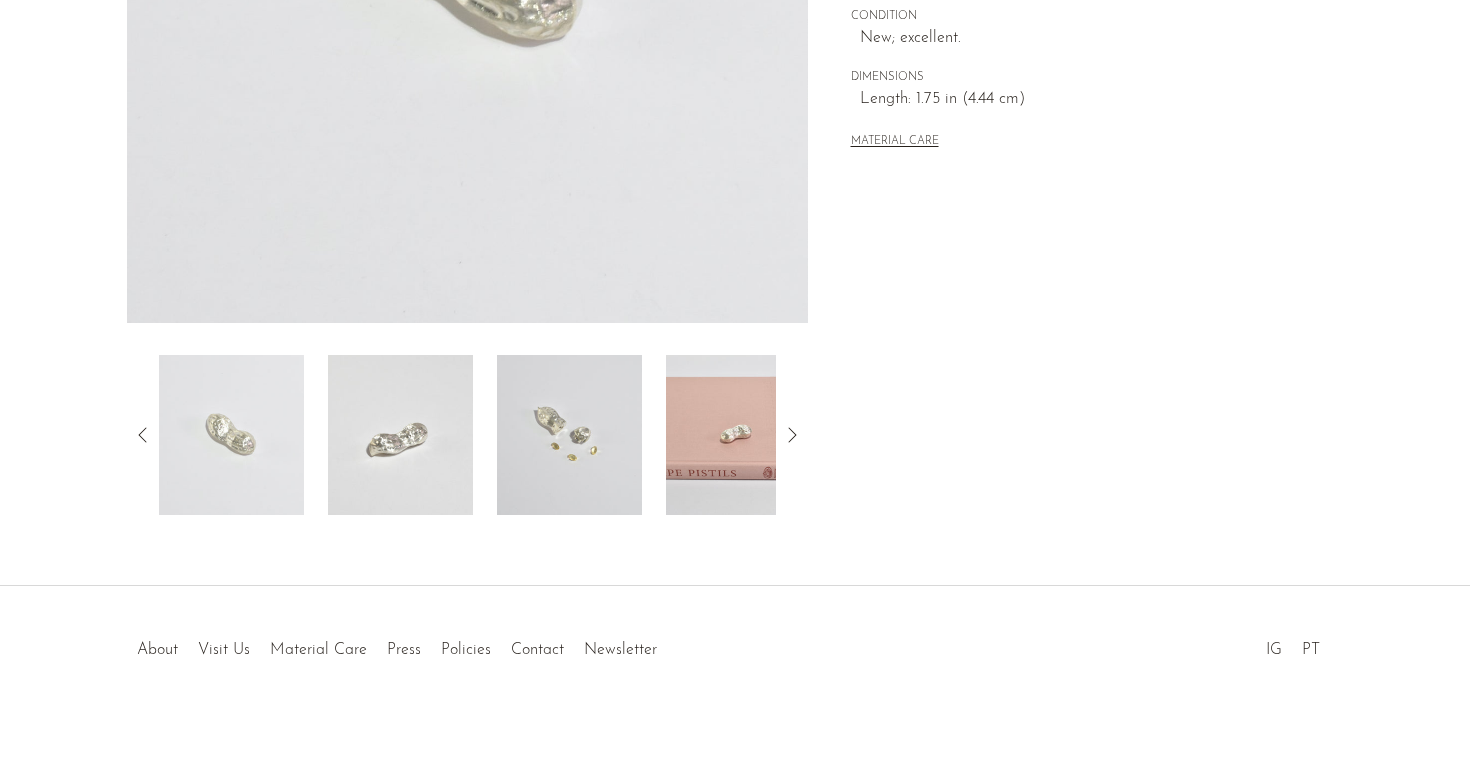 click at bounding box center (738, 435) 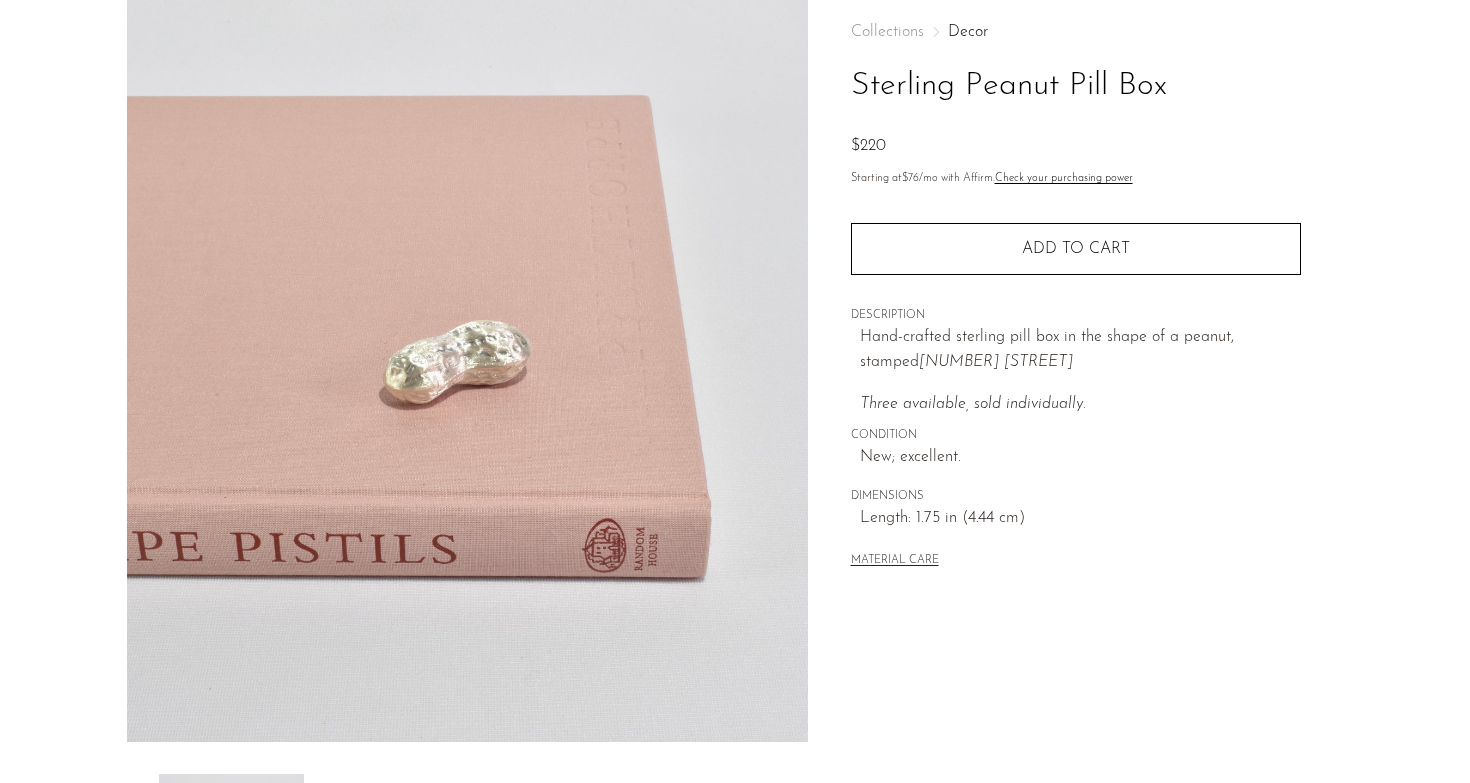 scroll, scrollTop: 519, scrollLeft: 0, axis: vertical 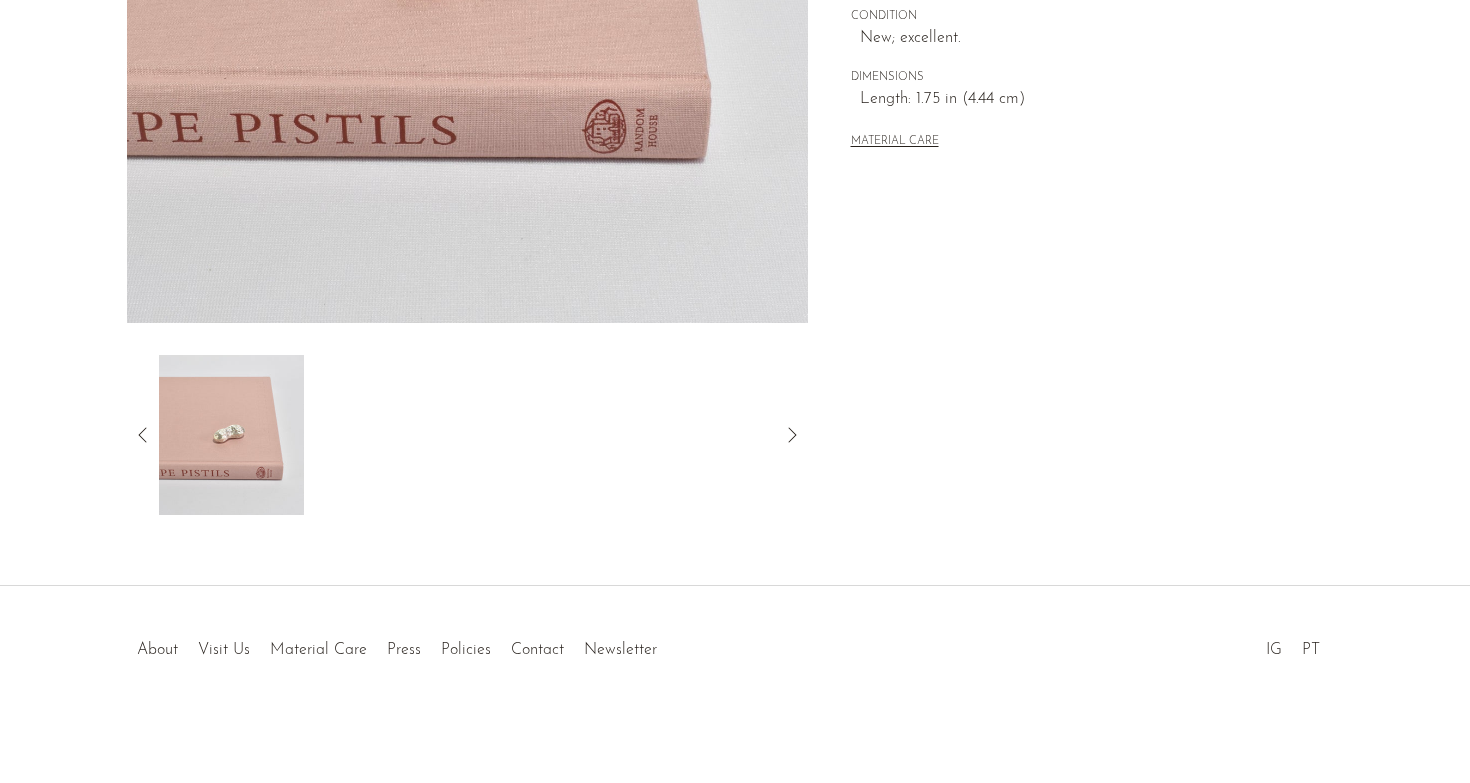 click 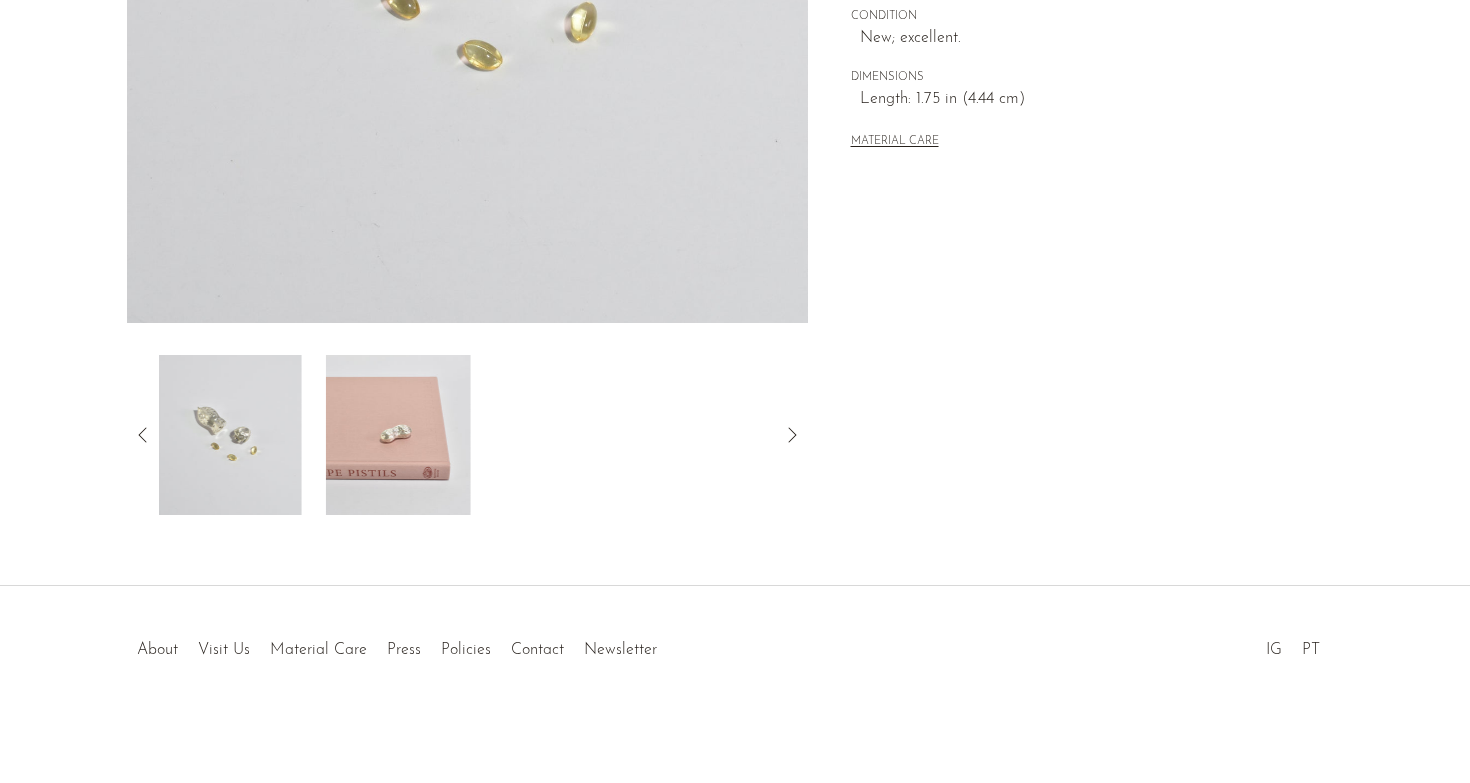 click at bounding box center (229, 435) 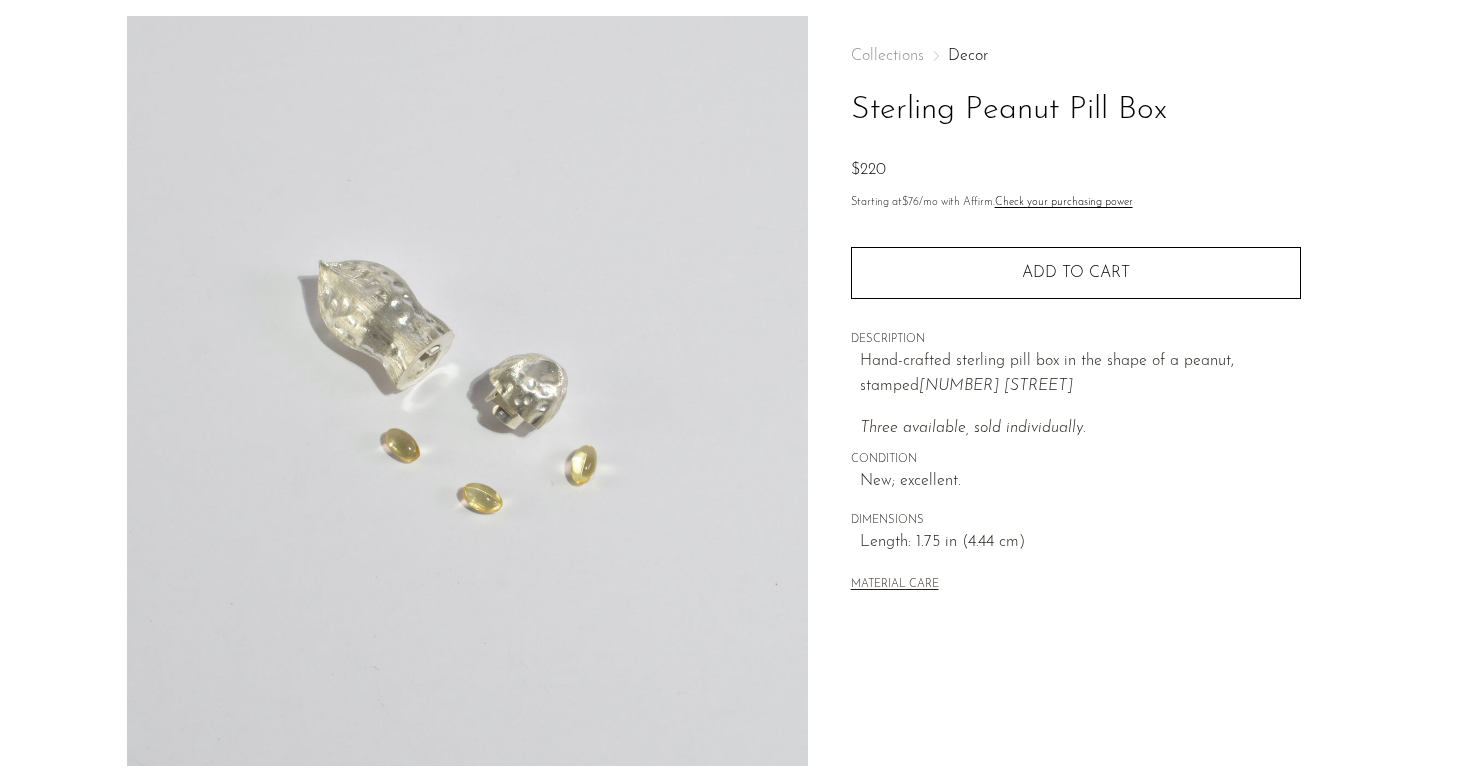 scroll, scrollTop: 0, scrollLeft: 0, axis: both 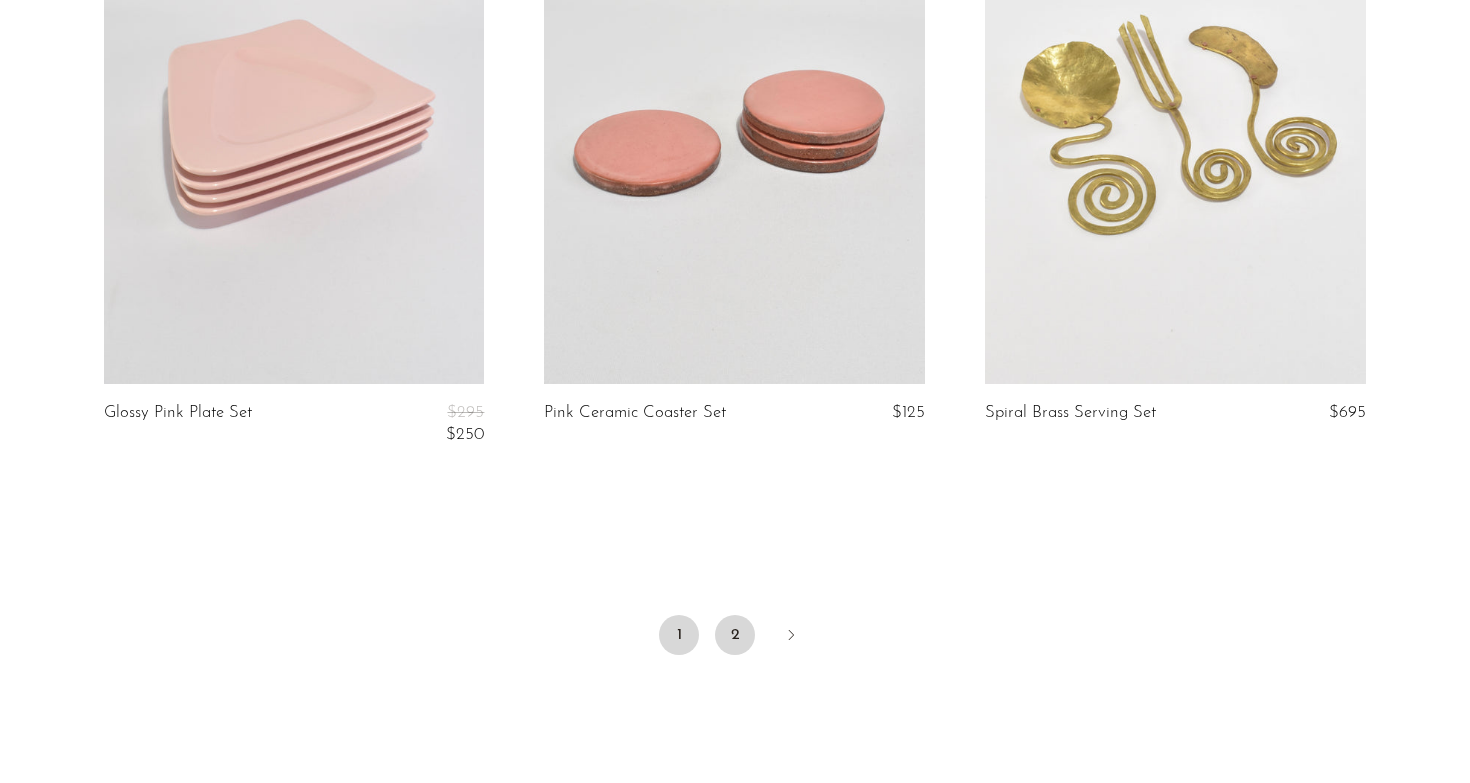 click on "2" at bounding box center [735, 635] 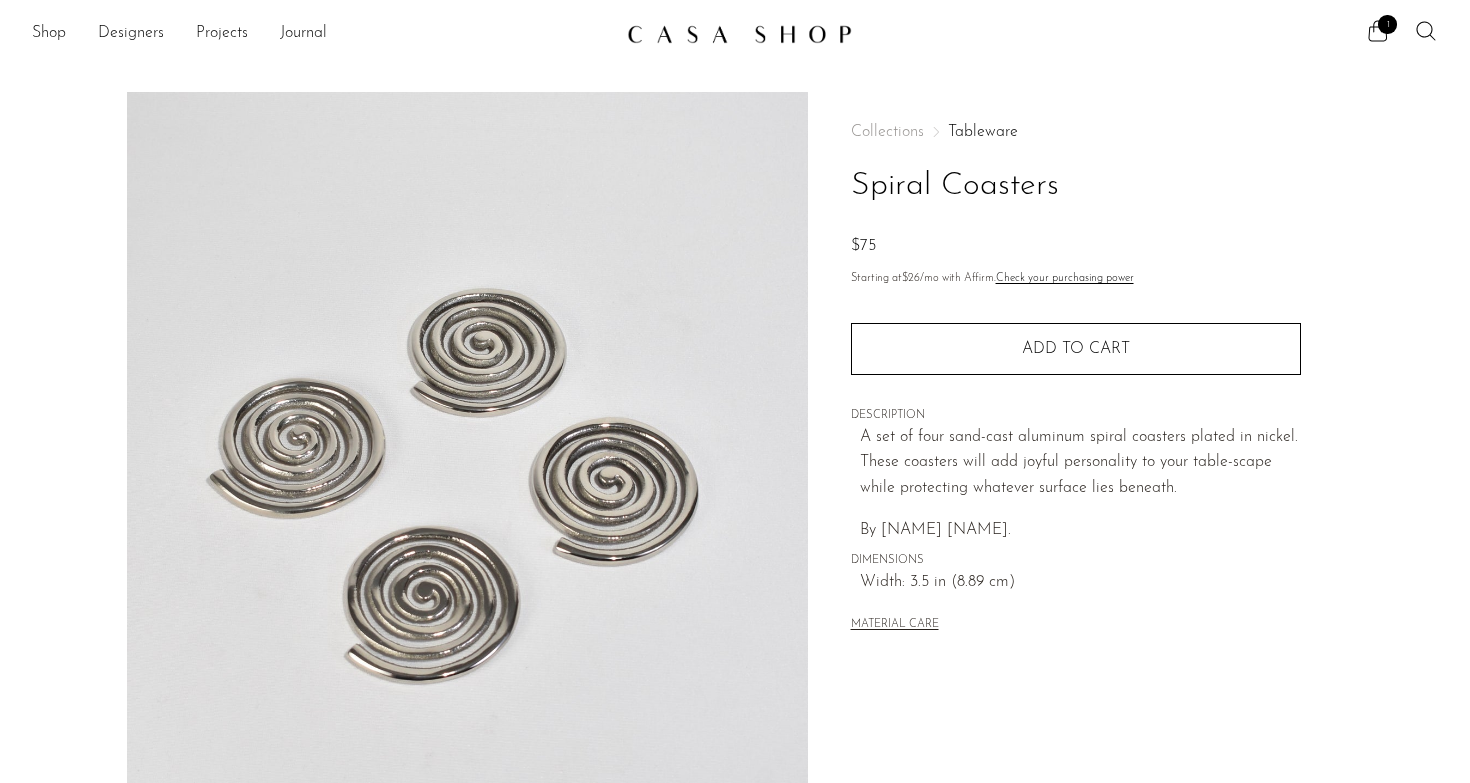 scroll, scrollTop: 0, scrollLeft: 0, axis: both 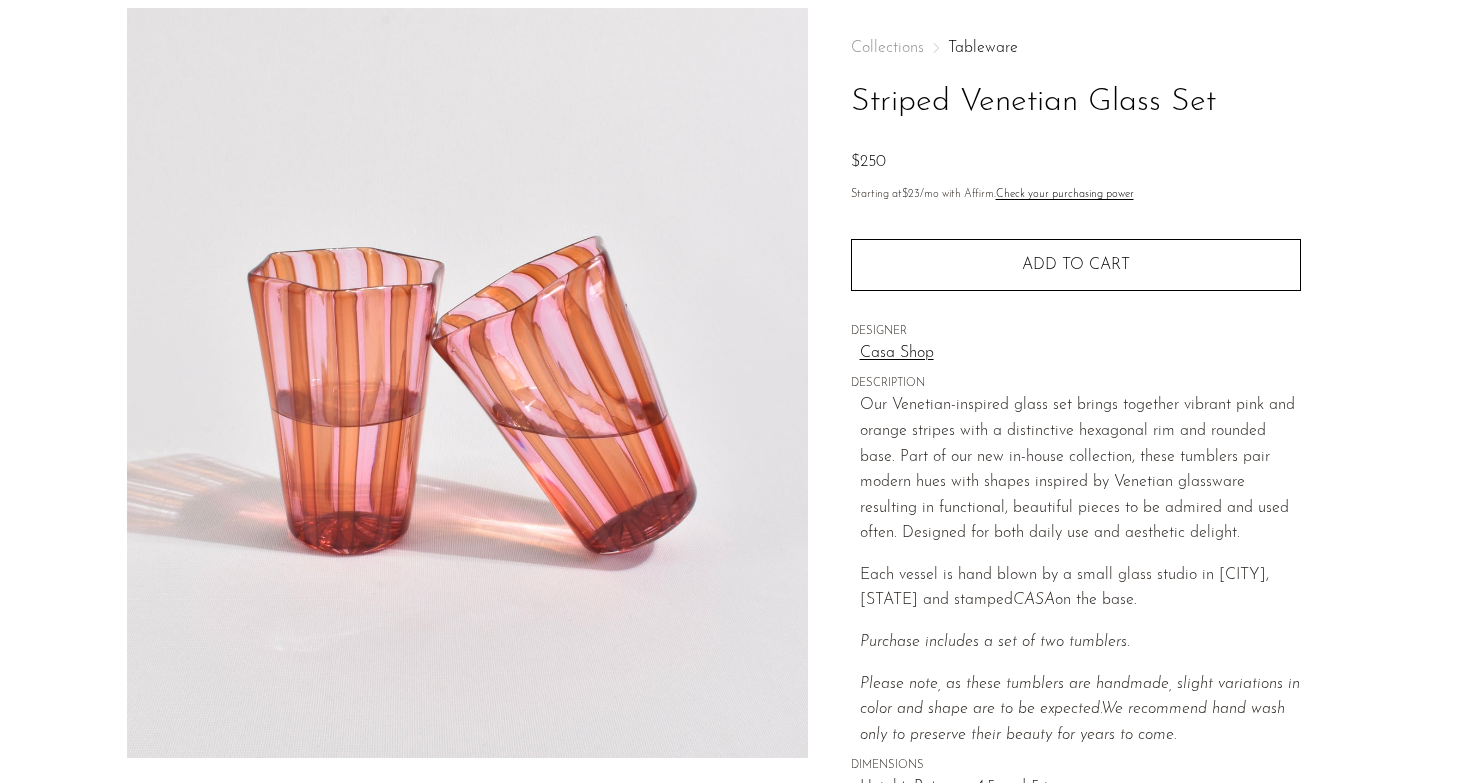 click at bounding box center [0, 1218] 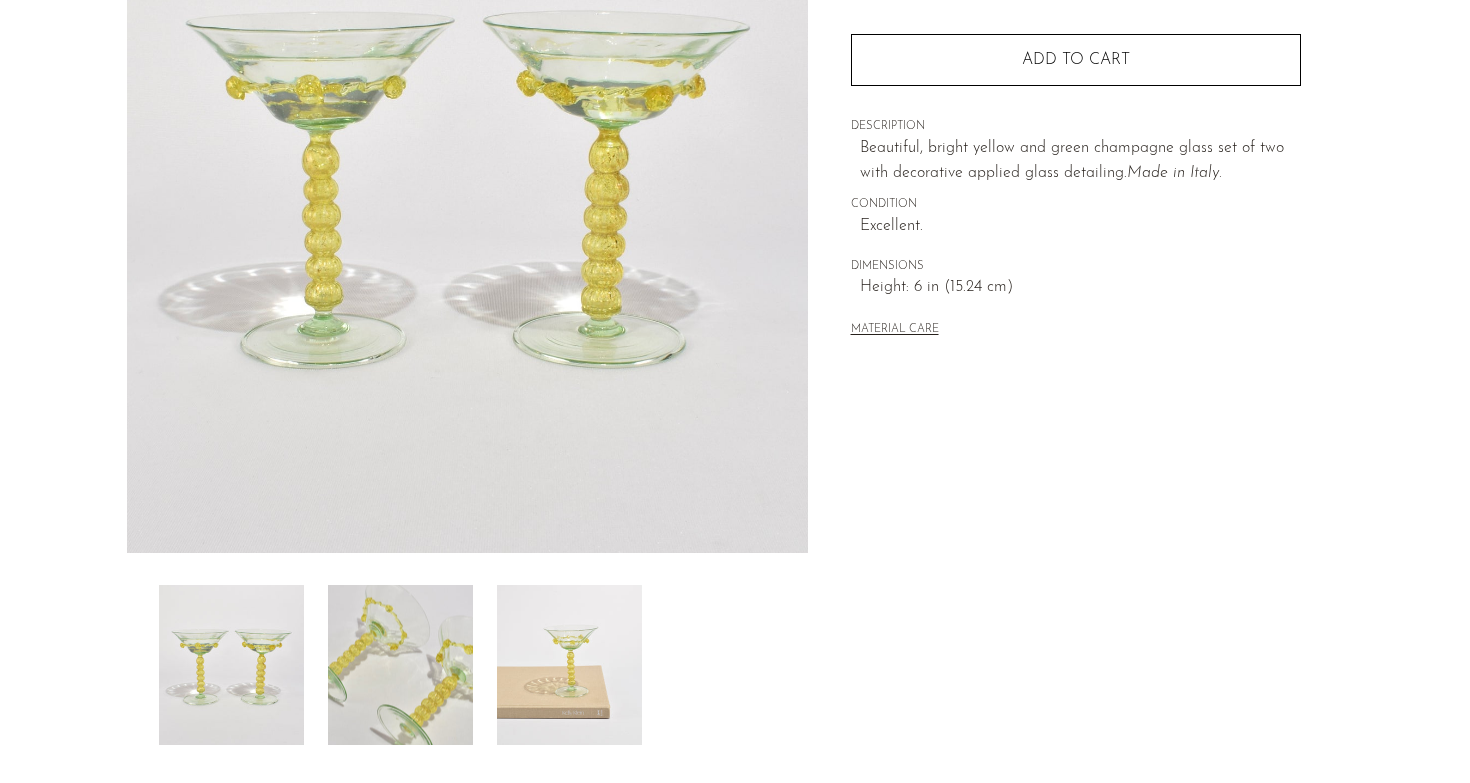 scroll, scrollTop: 408, scrollLeft: 0, axis: vertical 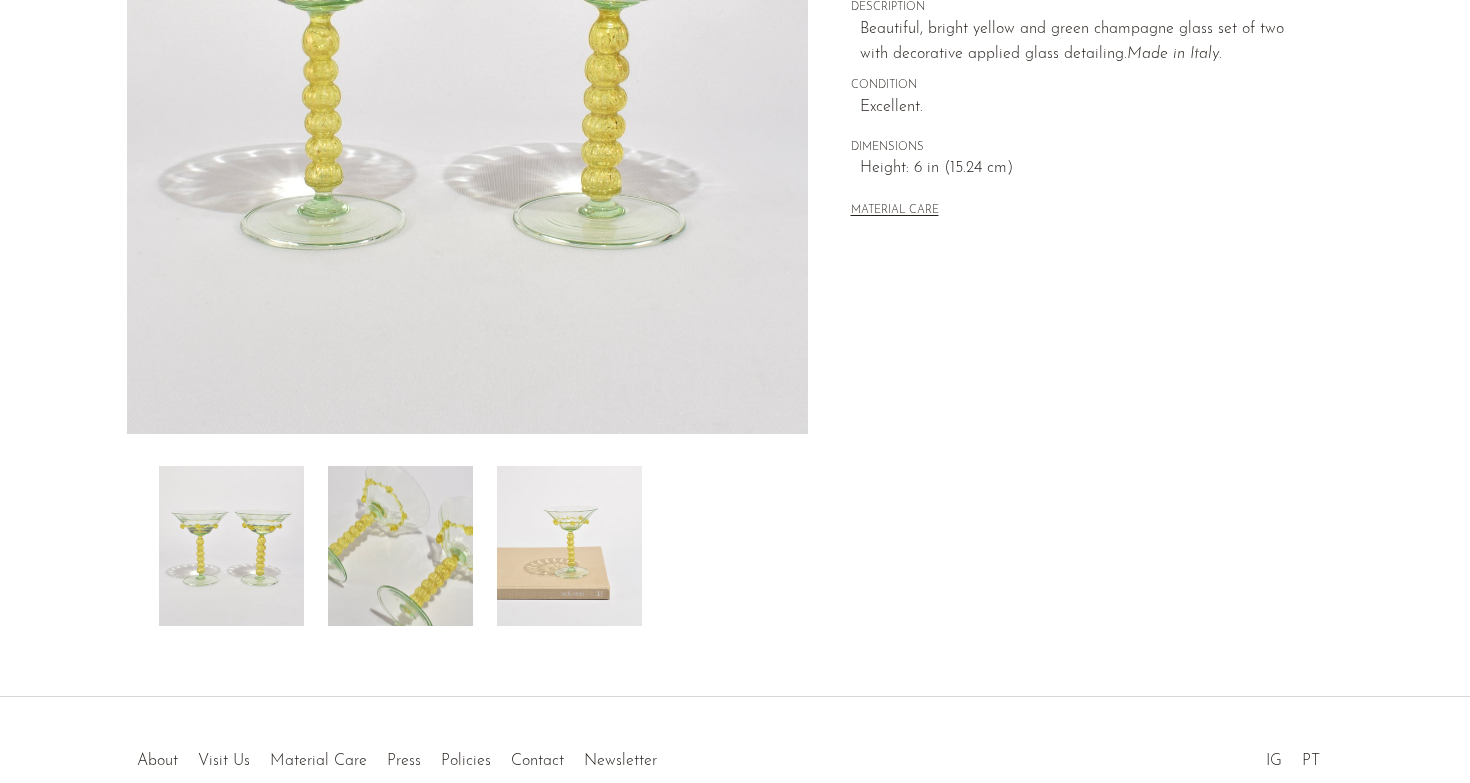 click at bounding box center [467, 546] 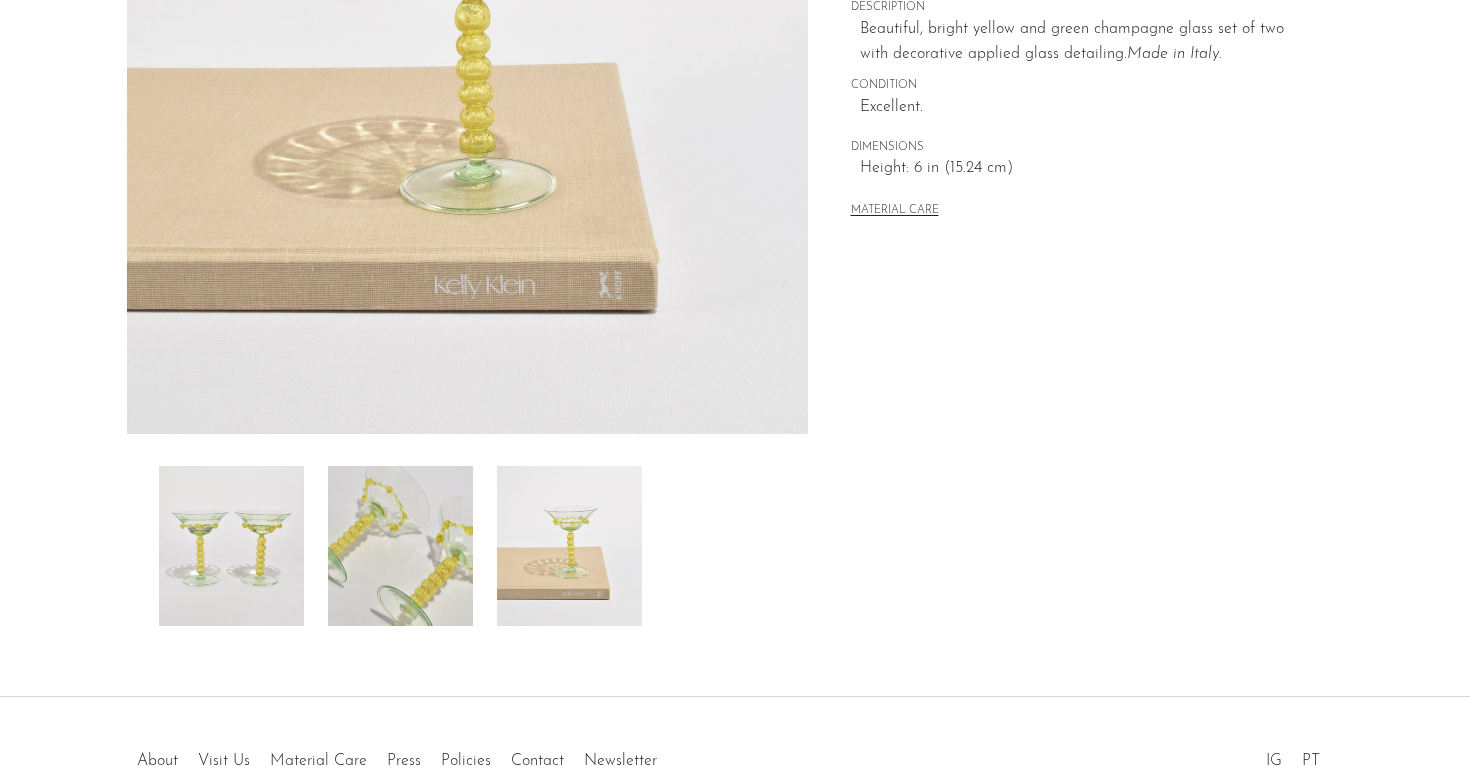 click at bounding box center (400, 546) 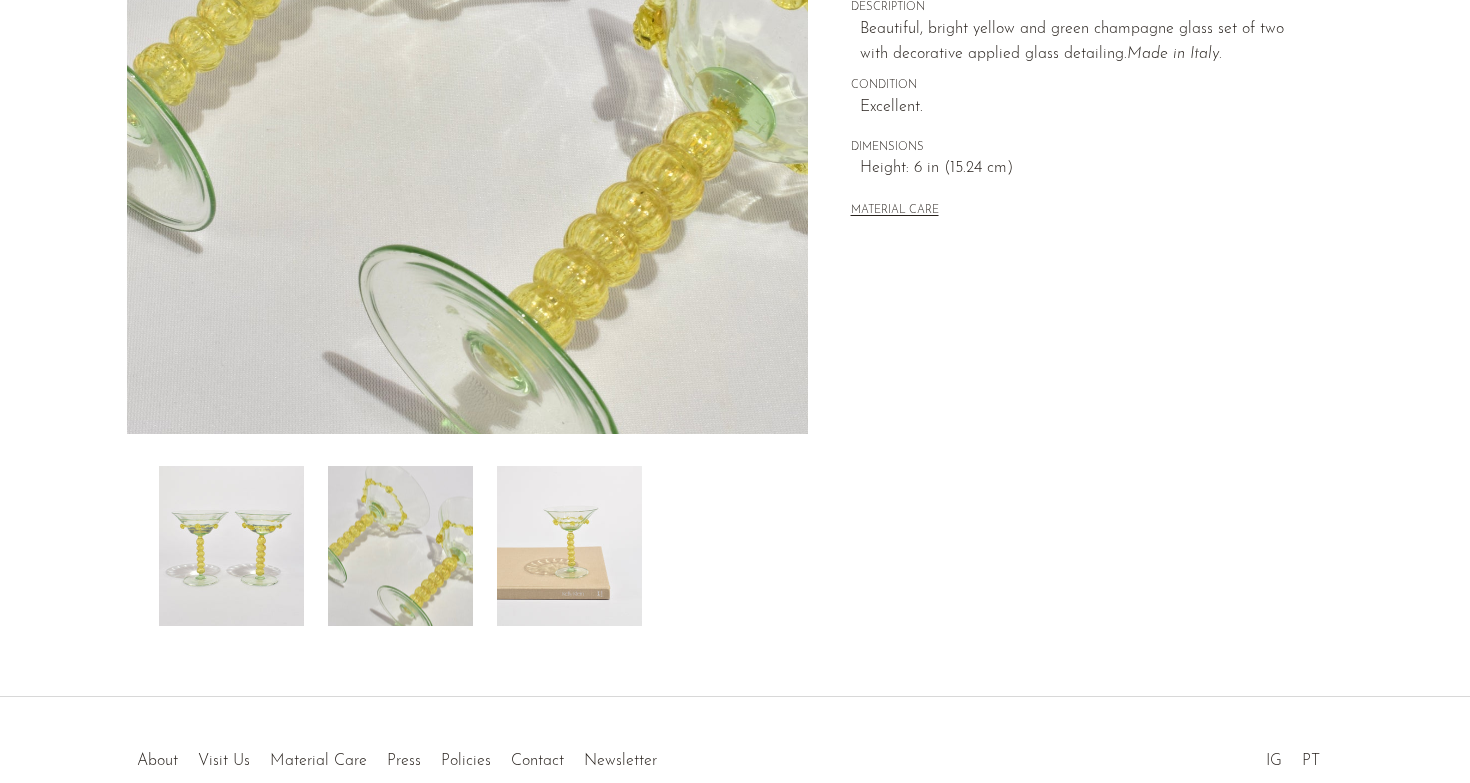 click at bounding box center [231, 546] 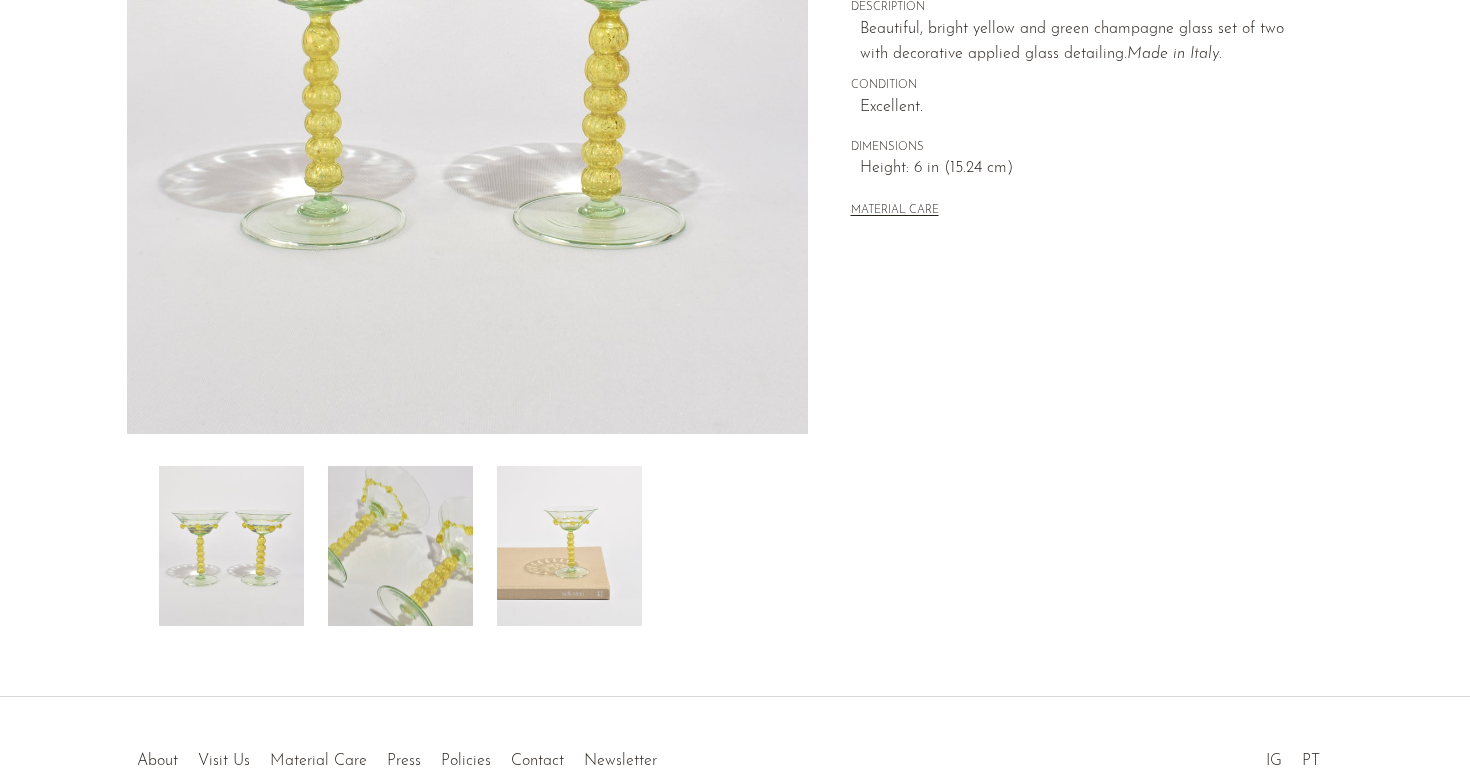 click at bounding box center [467, 546] 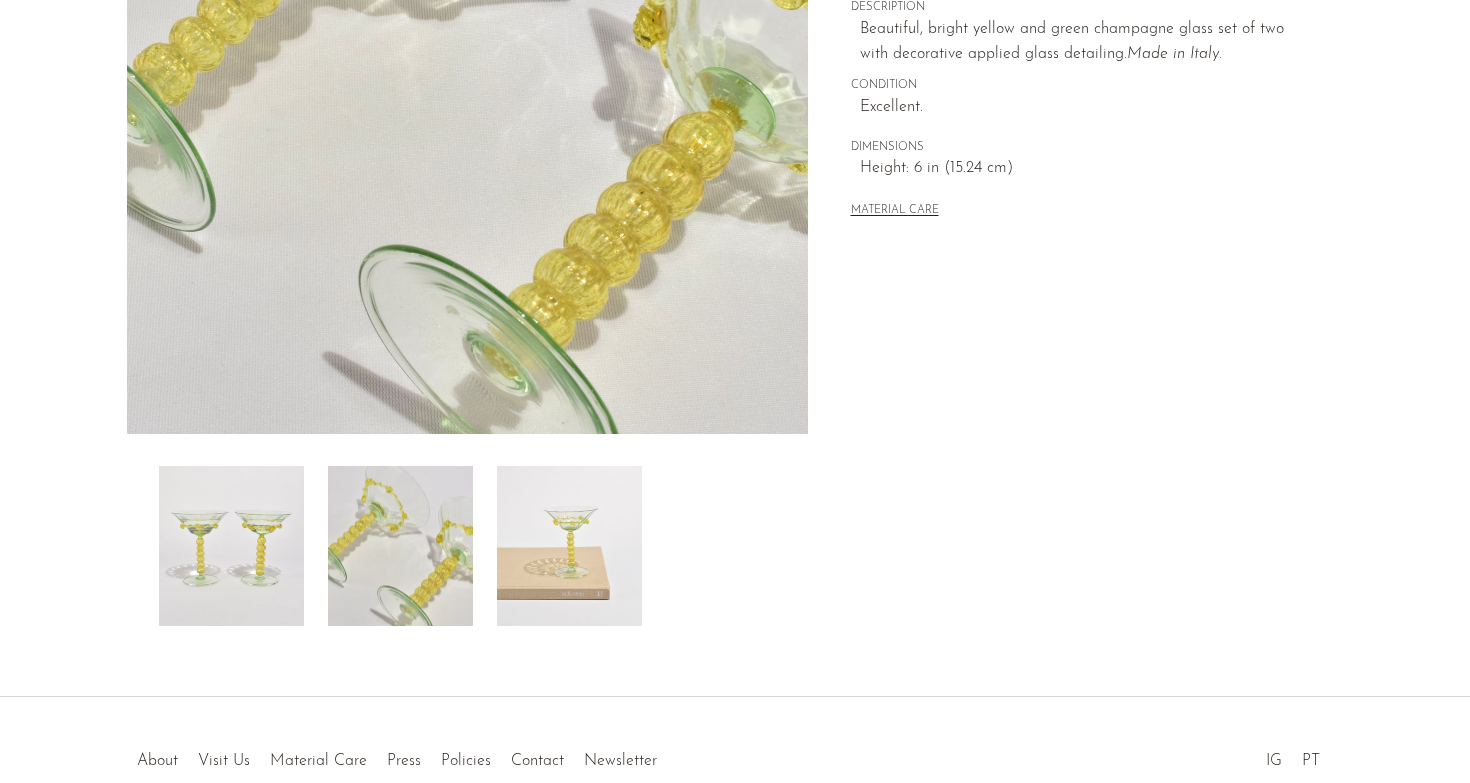 click at bounding box center [569, 546] 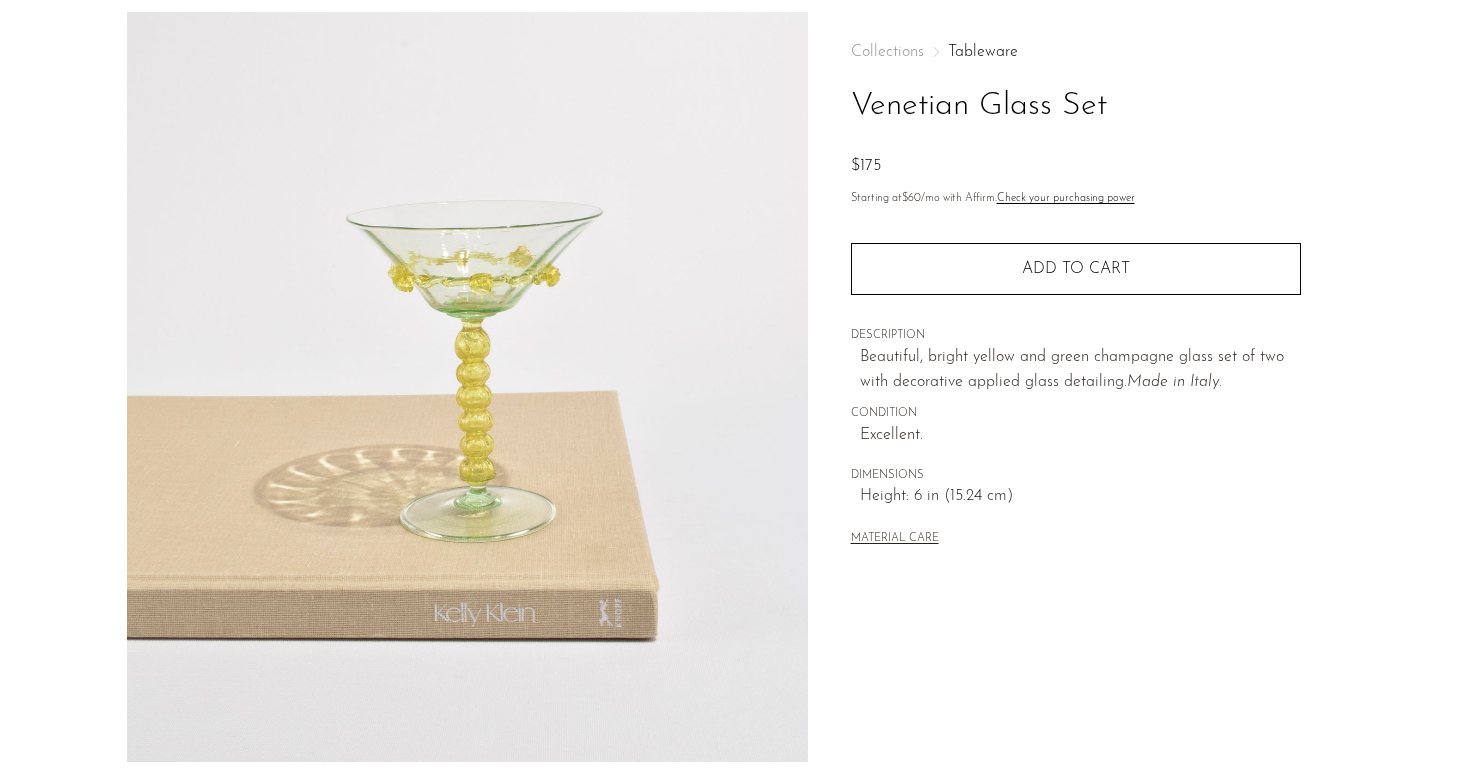 scroll, scrollTop: 0, scrollLeft: 0, axis: both 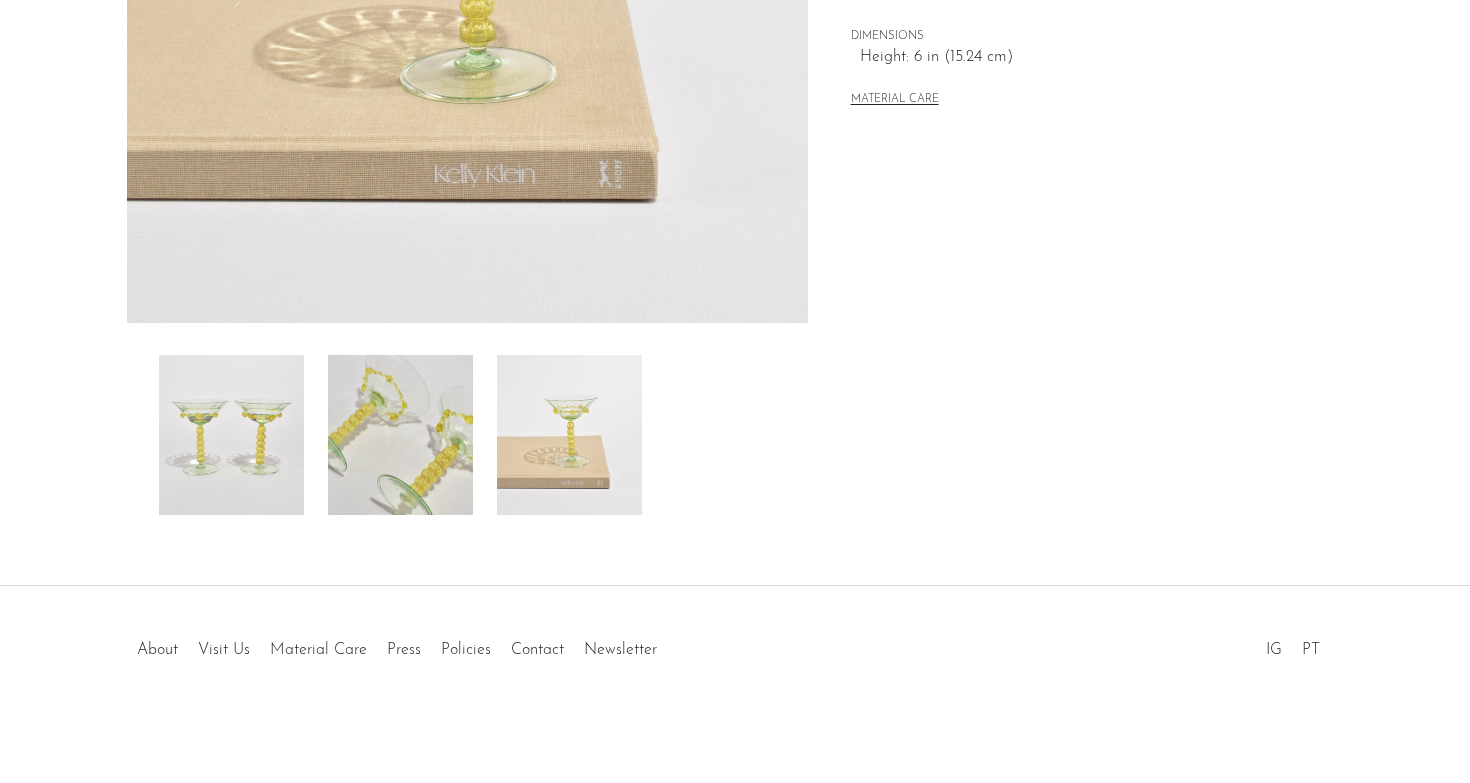 click at bounding box center [569, 435] 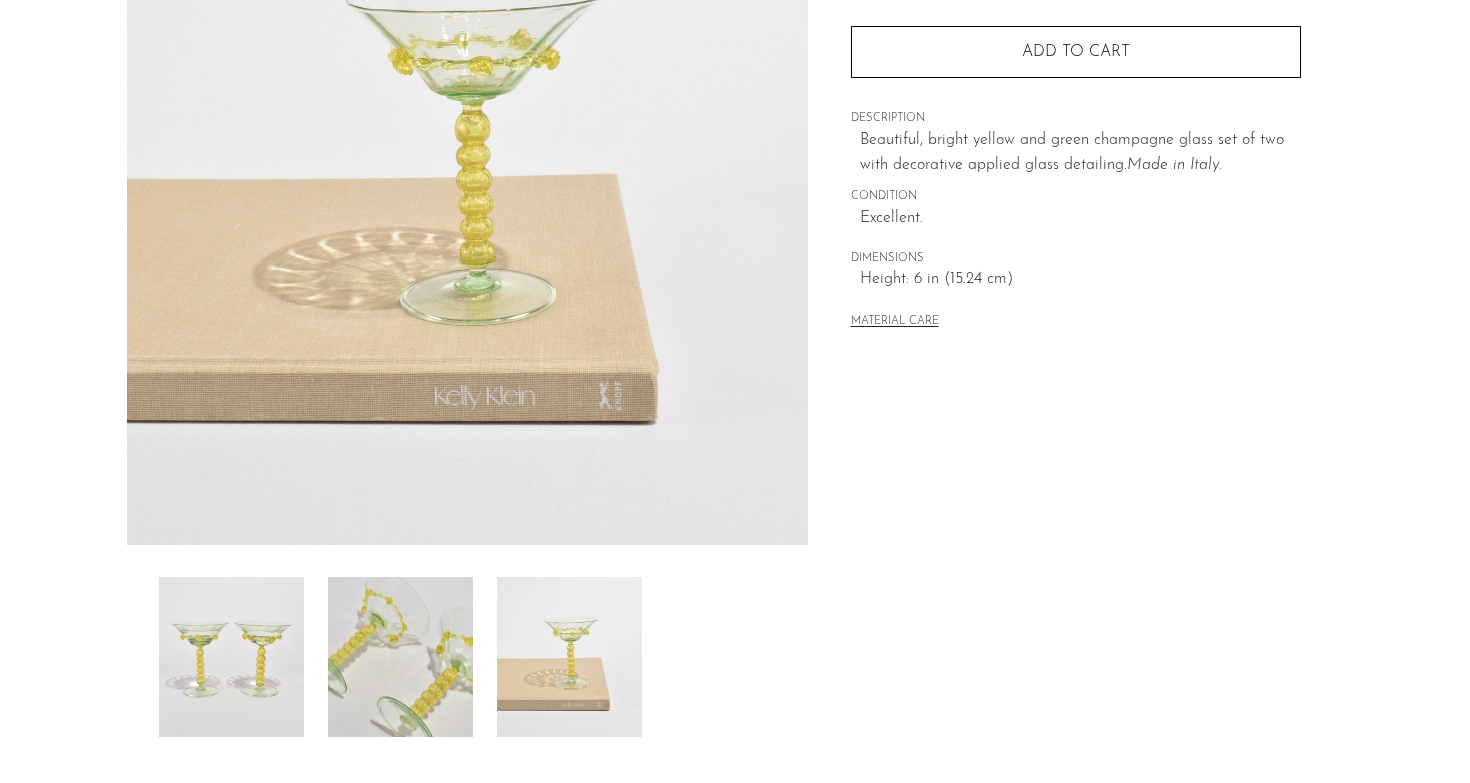 scroll, scrollTop: 0, scrollLeft: 0, axis: both 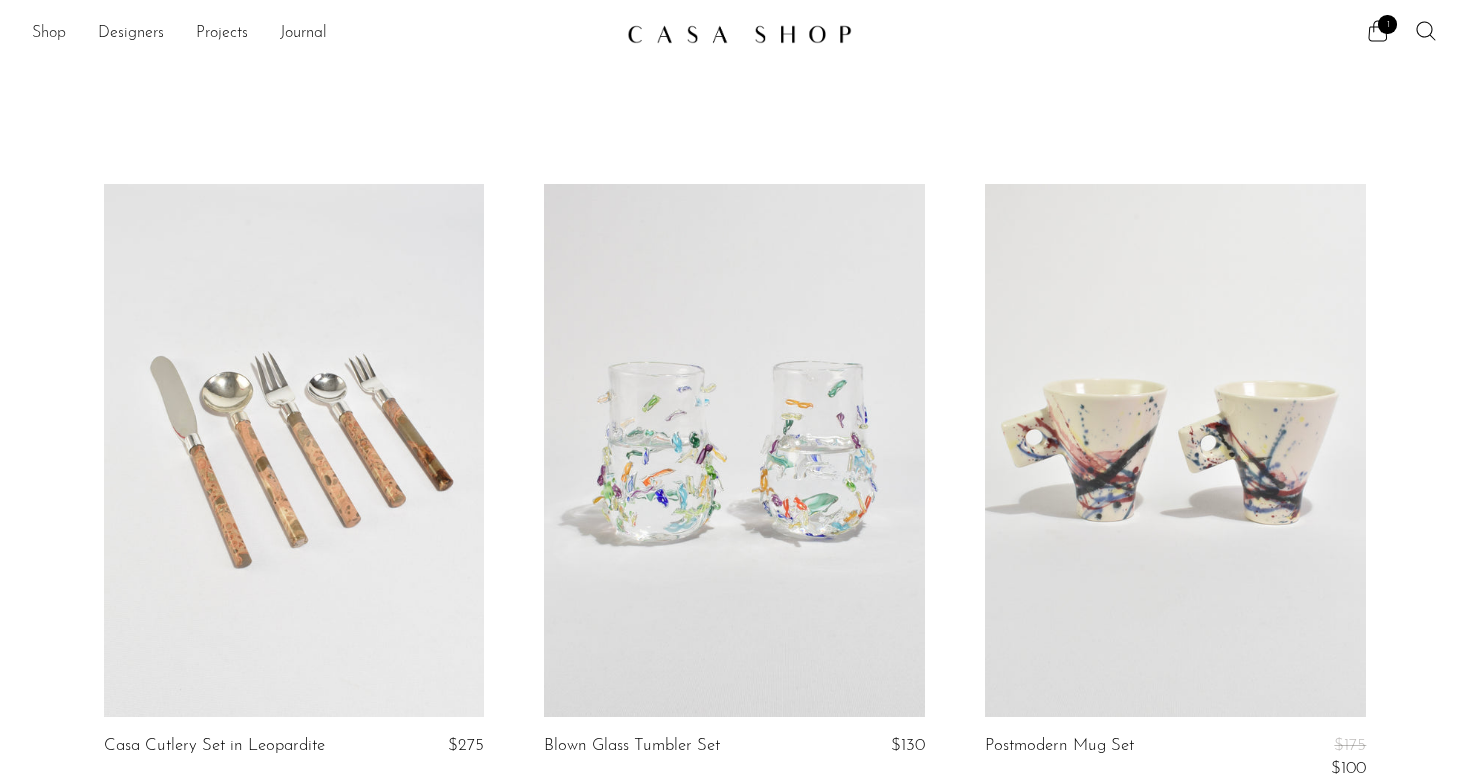 click on "Shop" at bounding box center [49, 34] 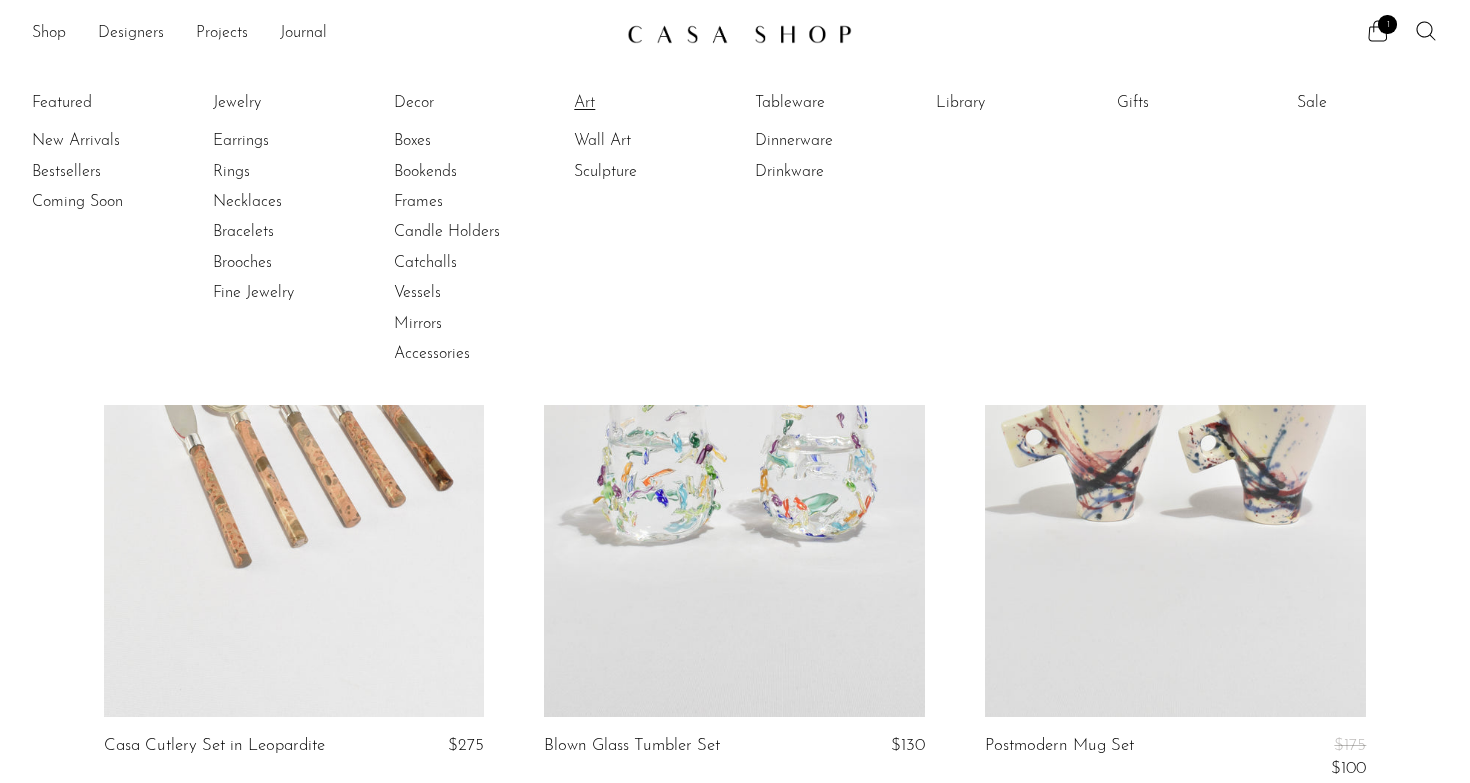 click on "Art" at bounding box center [649, 103] 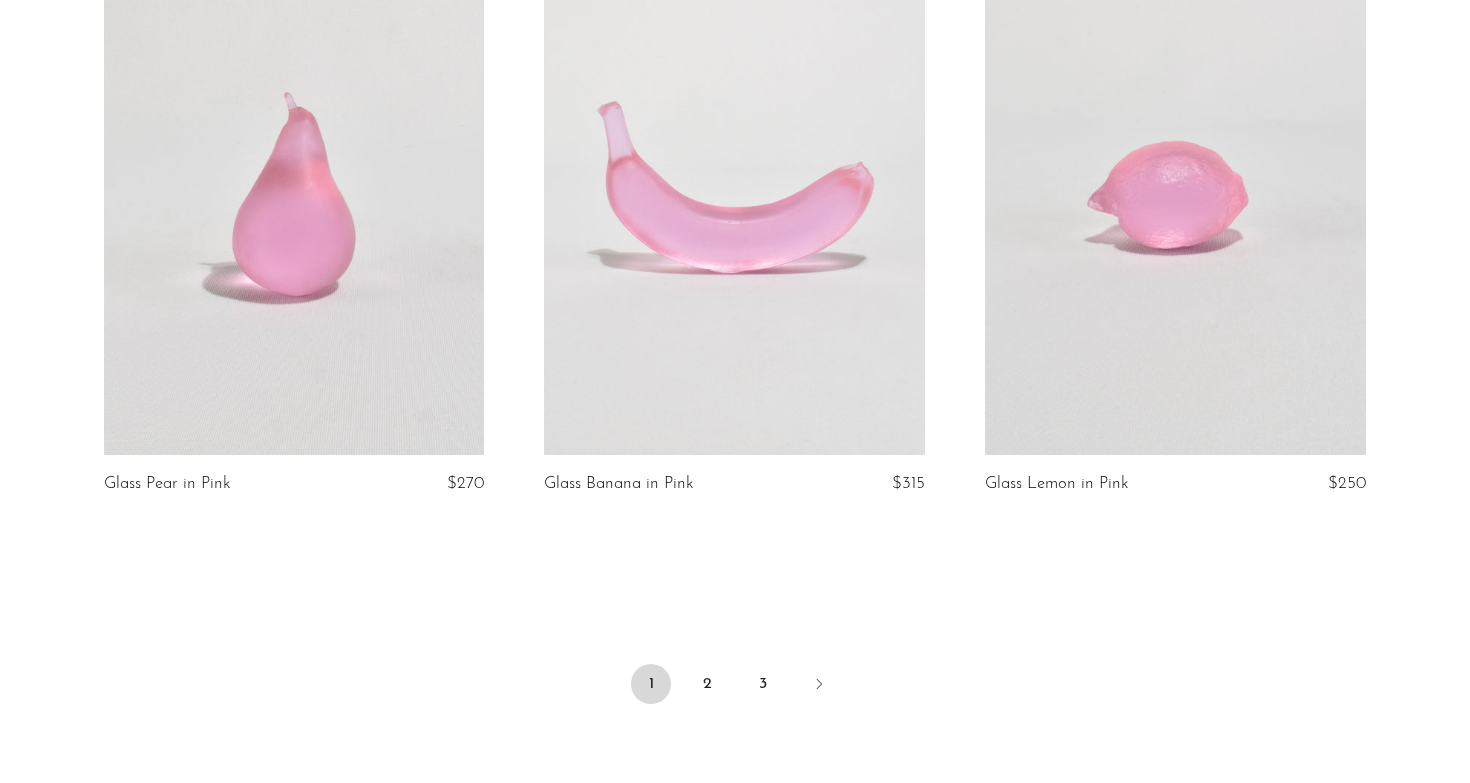 scroll, scrollTop: 7339, scrollLeft: 0, axis: vertical 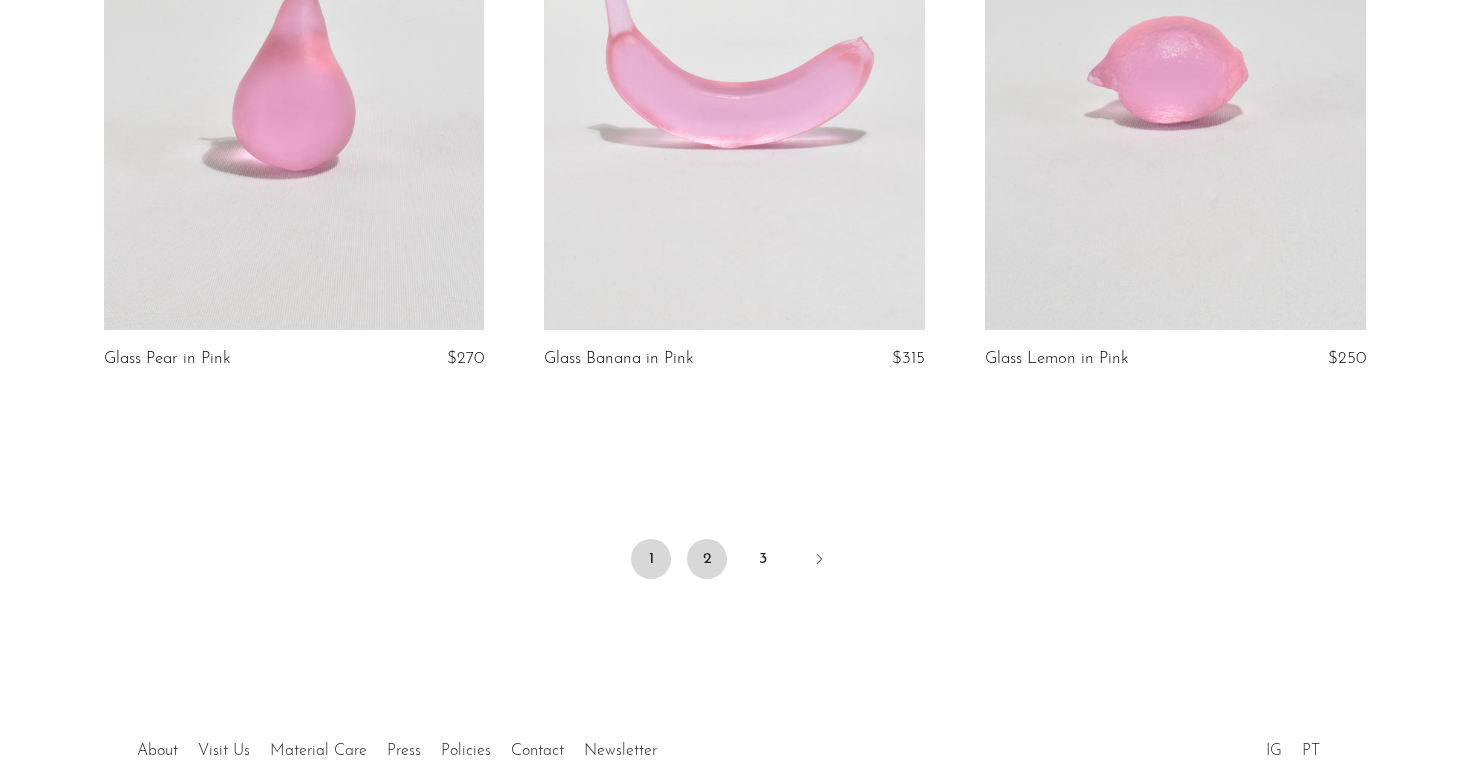 click on "2" at bounding box center (707, 559) 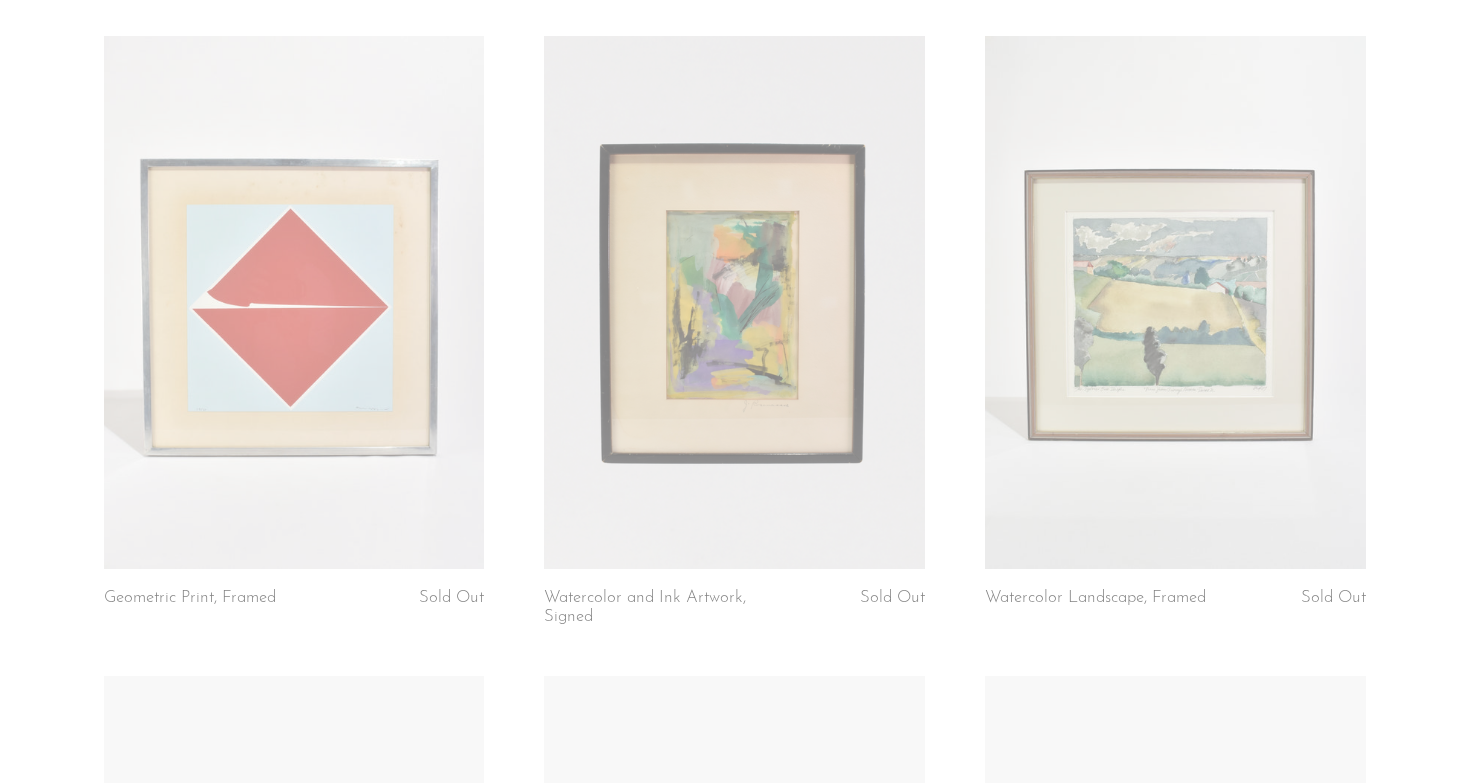 scroll, scrollTop: 0, scrollLeft: 0, axis: both 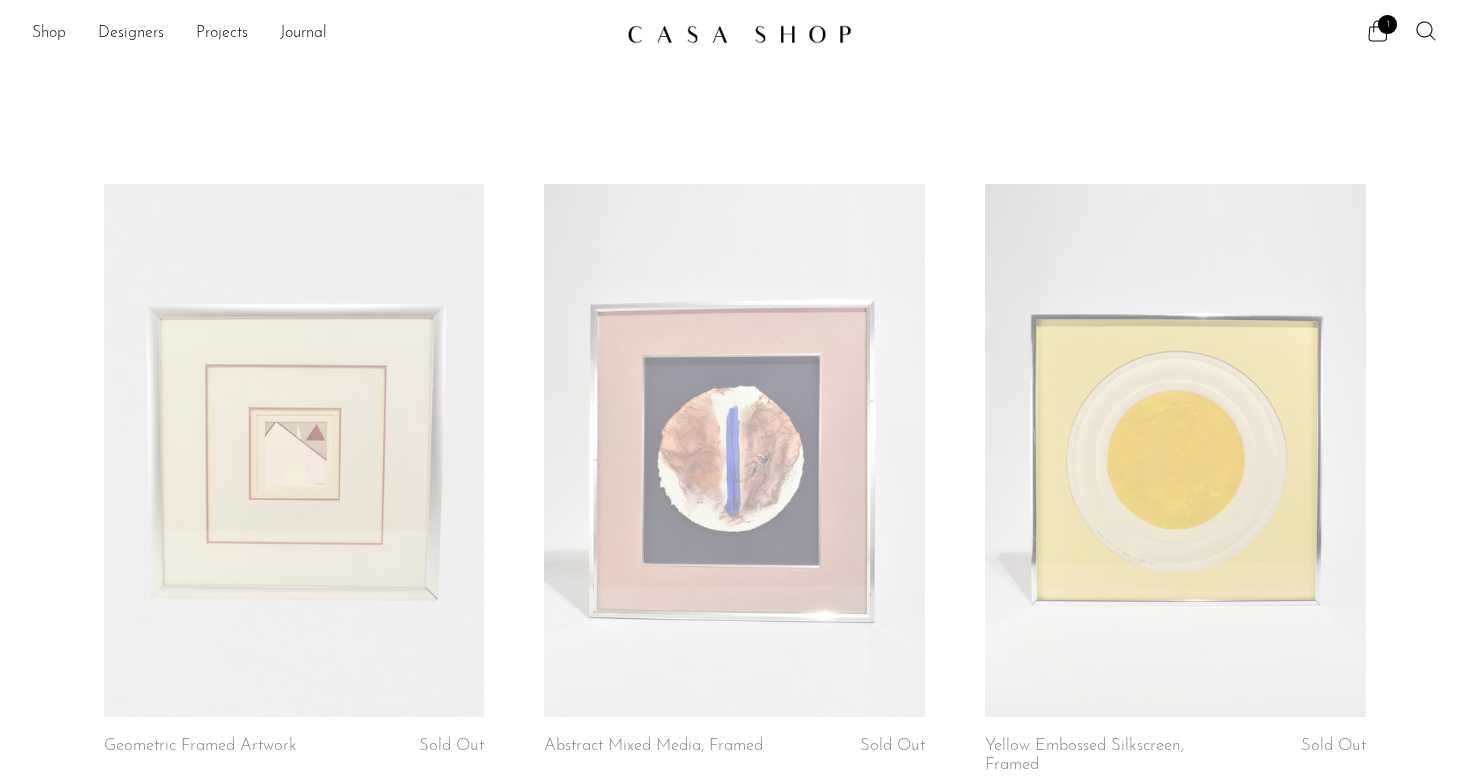 click on "Shop" at bounding box center [49, 34] 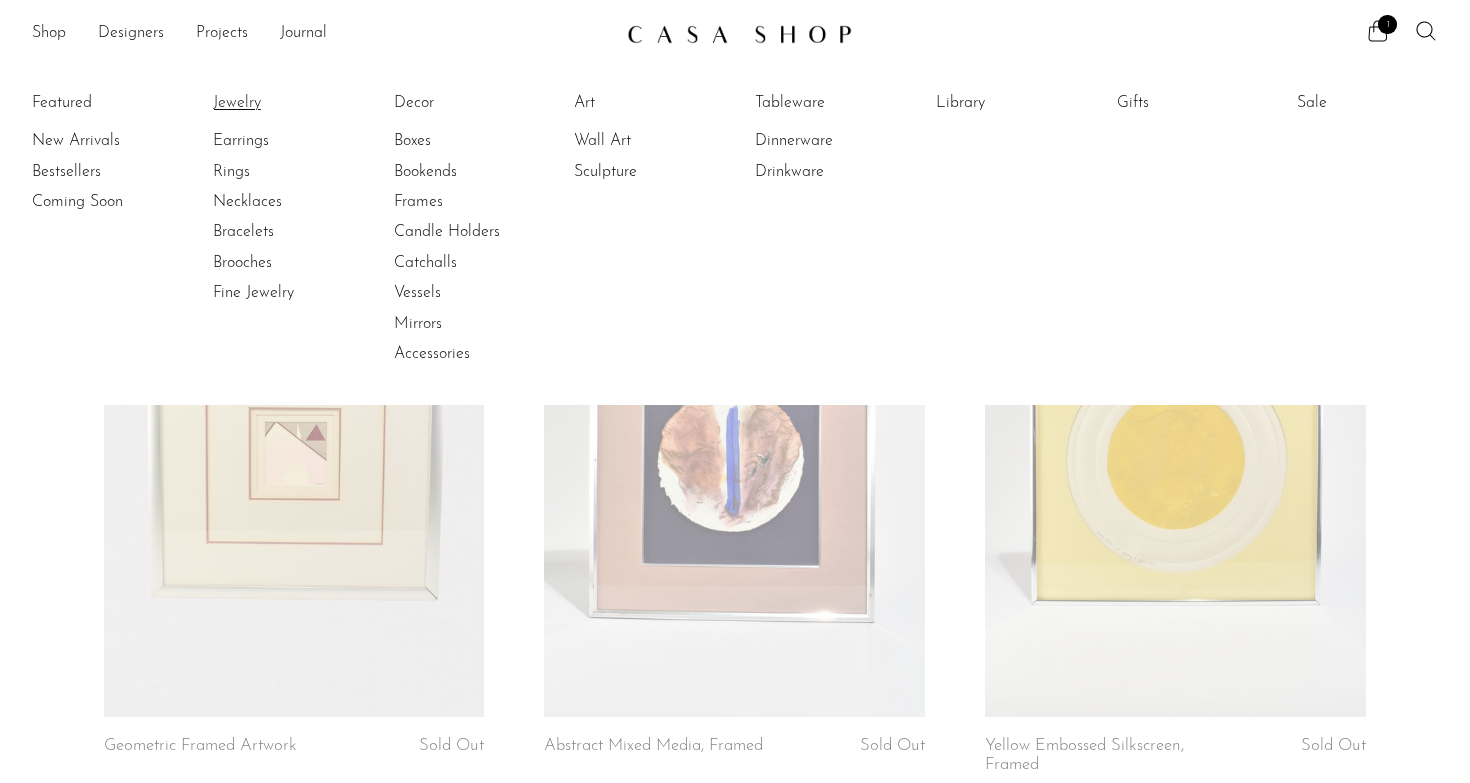 click on "Jewelry" at bounding box center [288, 103] 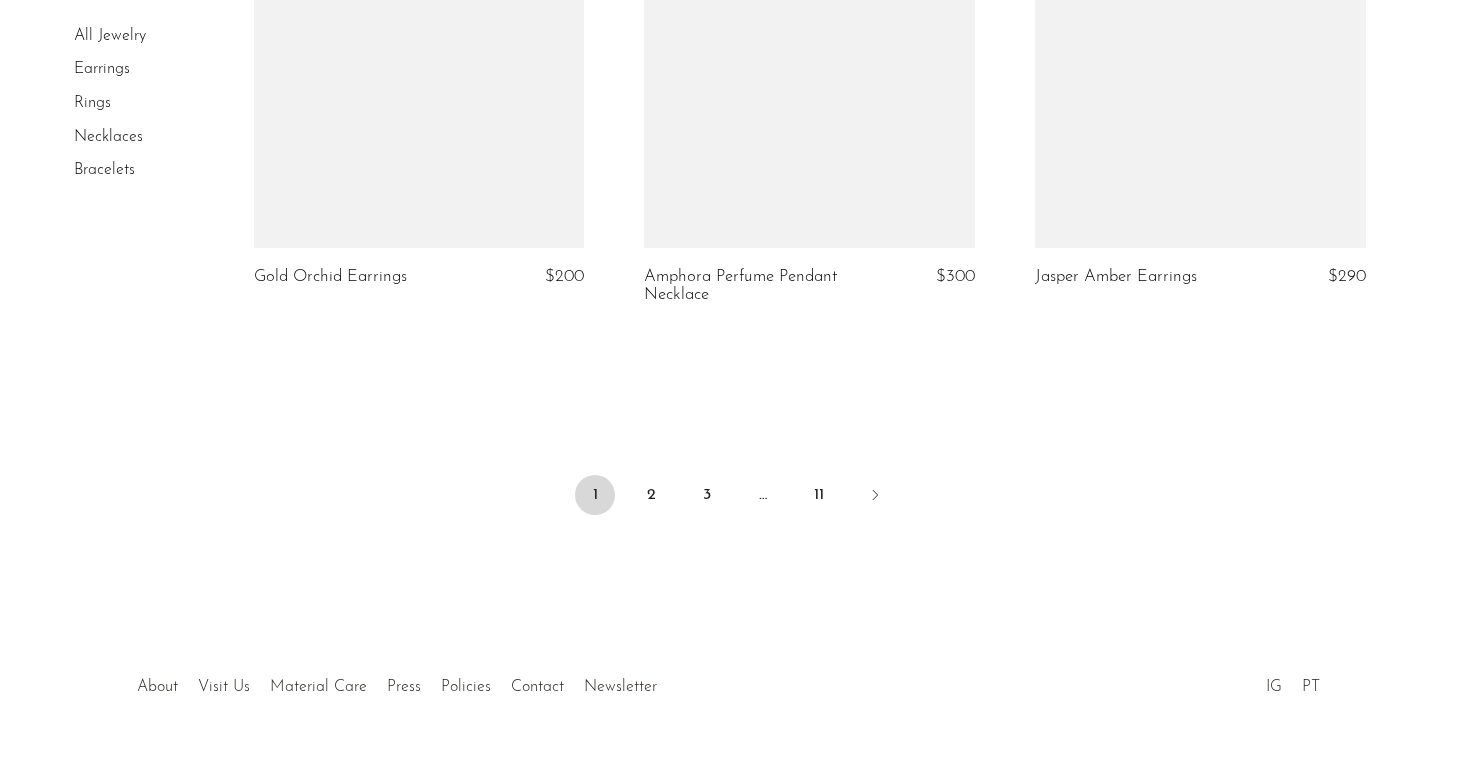 scroll, scrollTop: 6534, scrollLeft: 0, axis: vertical 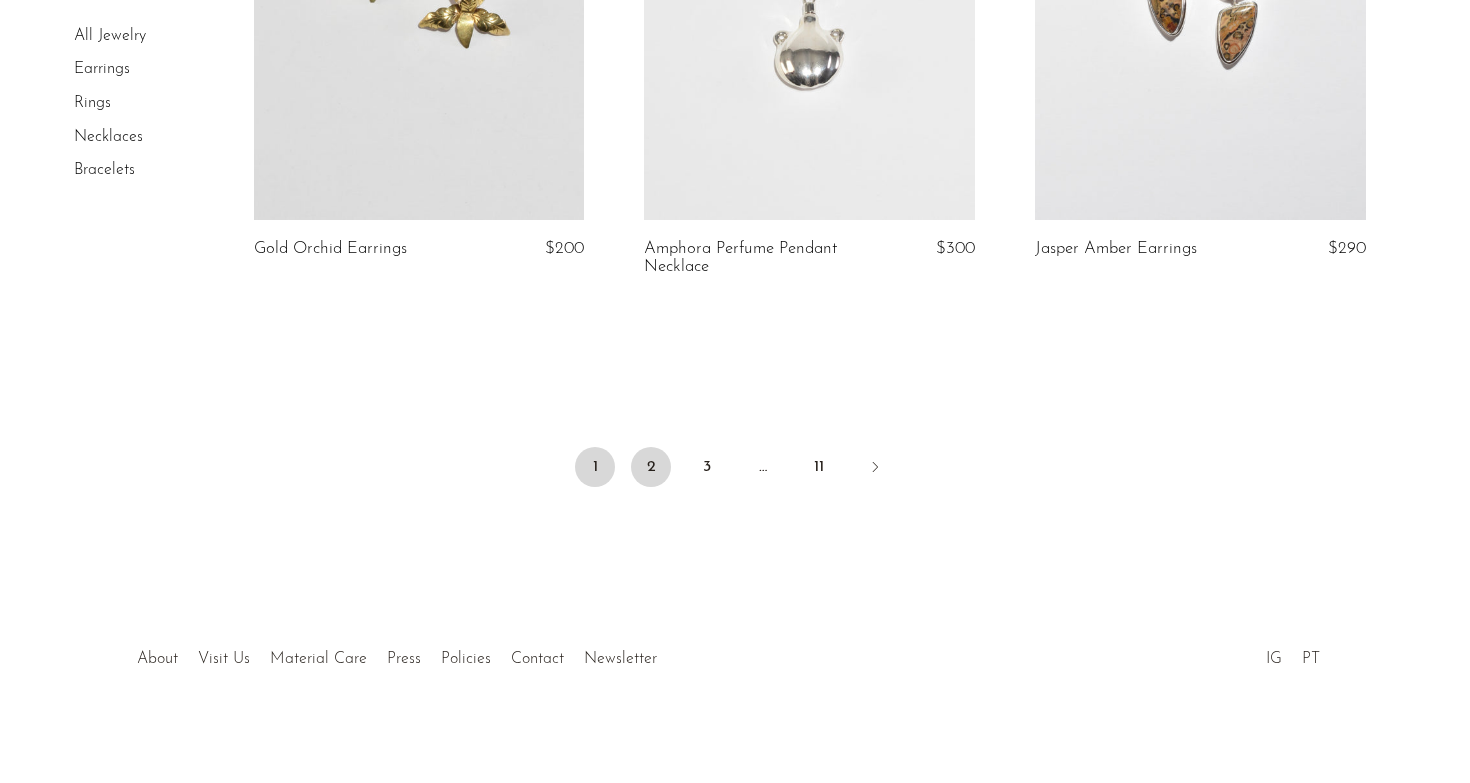 click on "2" at bounding box center (651, 467) 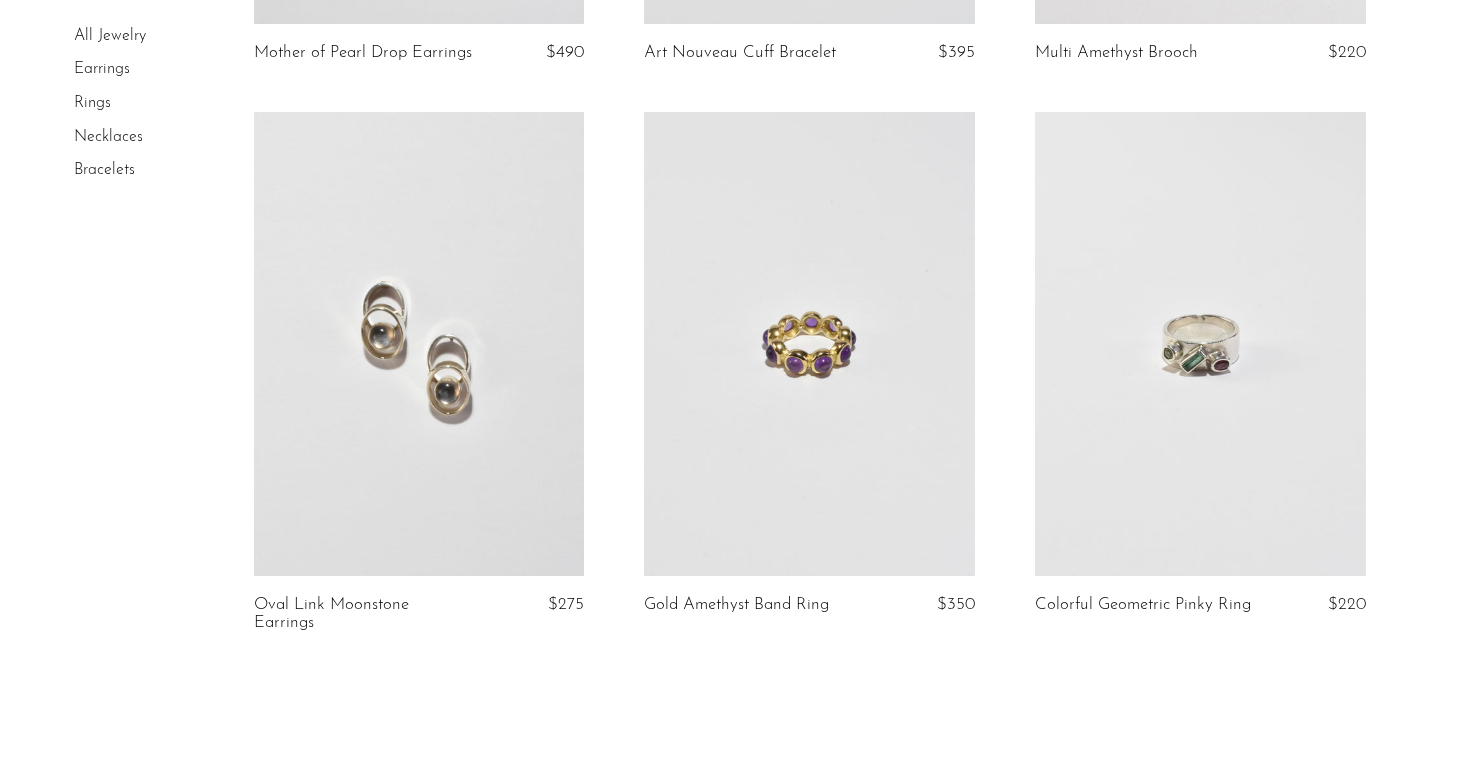 scroll, scrollTop: 6301, scrollLeft: 0, axis: vertical 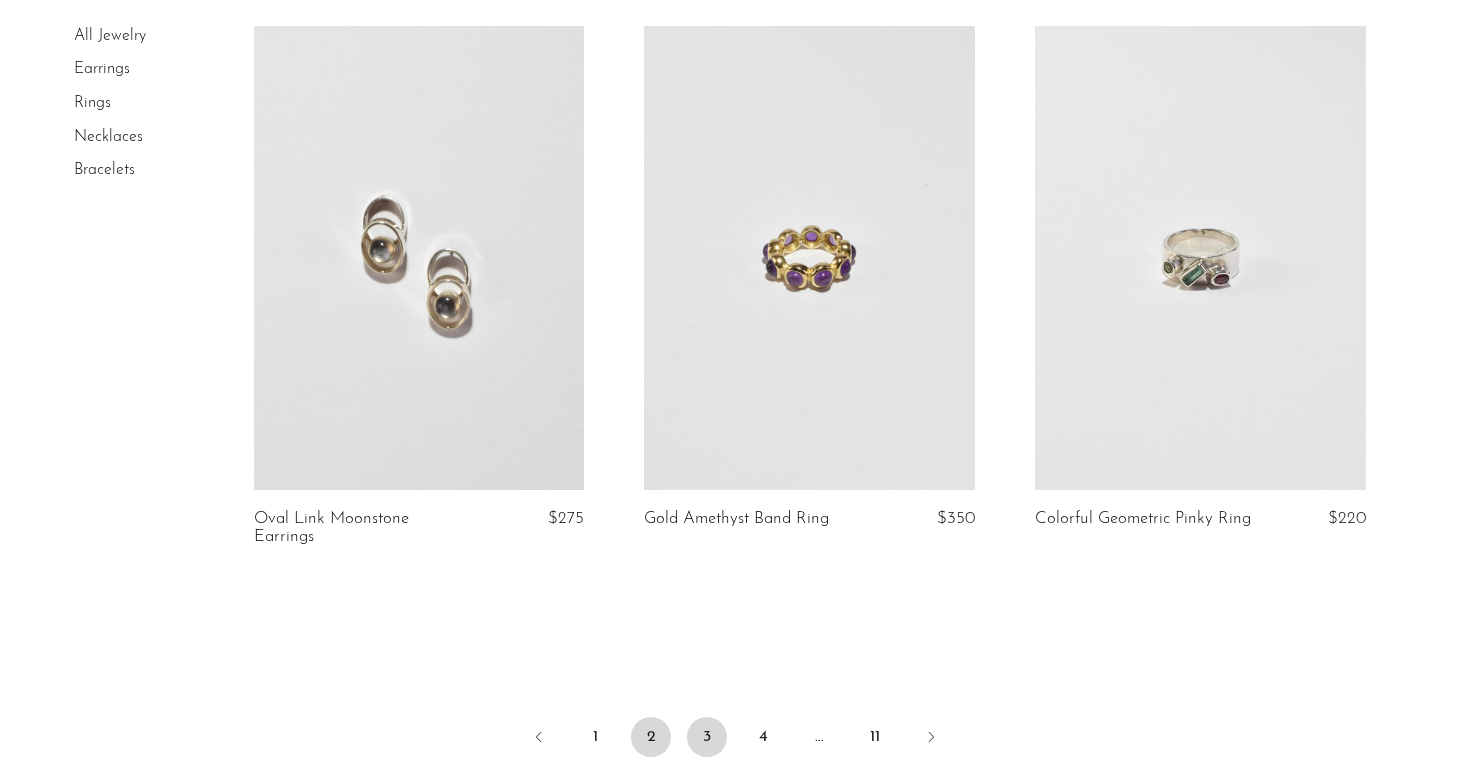 click on "3" at bounding box center (707, 737) 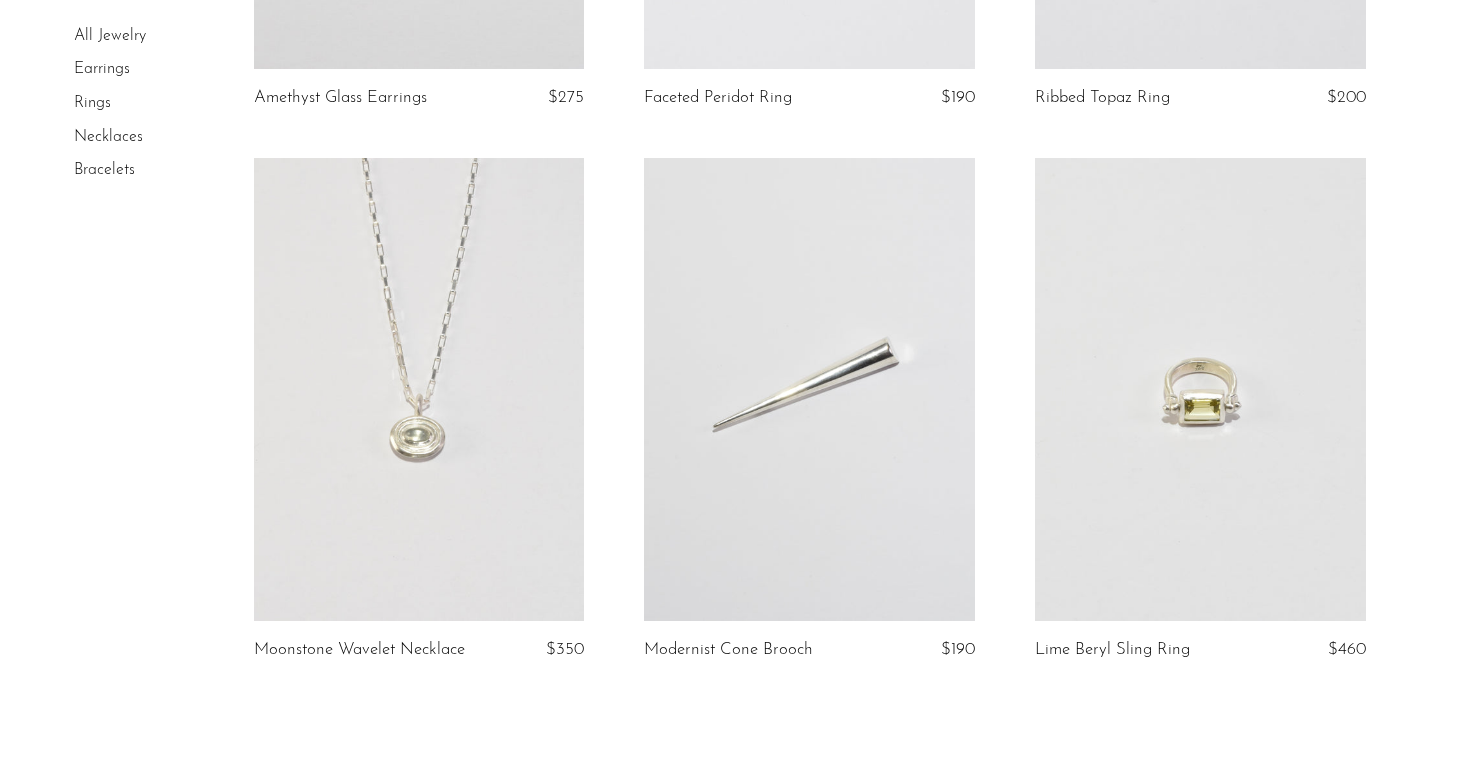 scroll, scrollTop: 6335, scrollLeft: 0, axis: vertical 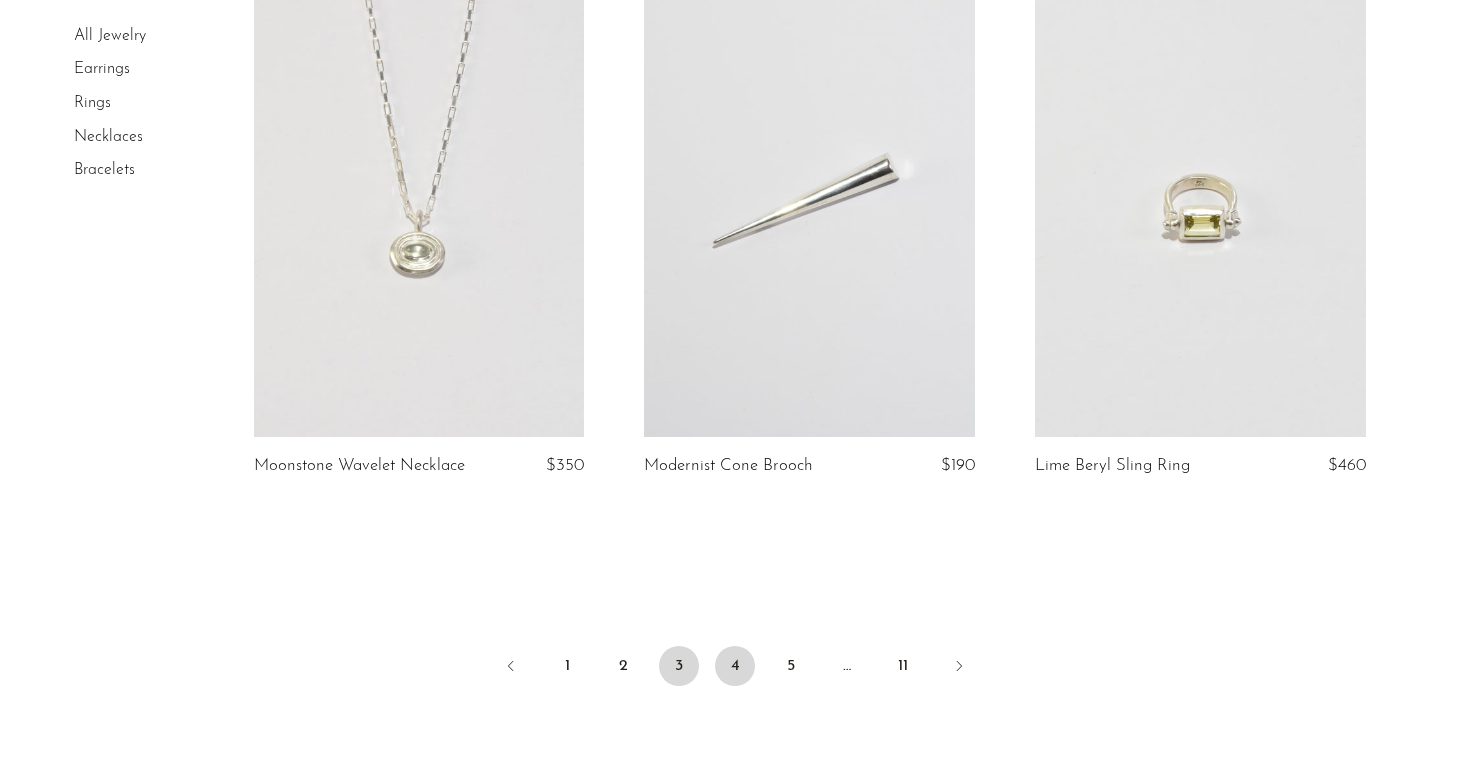 click on "4" at bounding box center [735, 666] 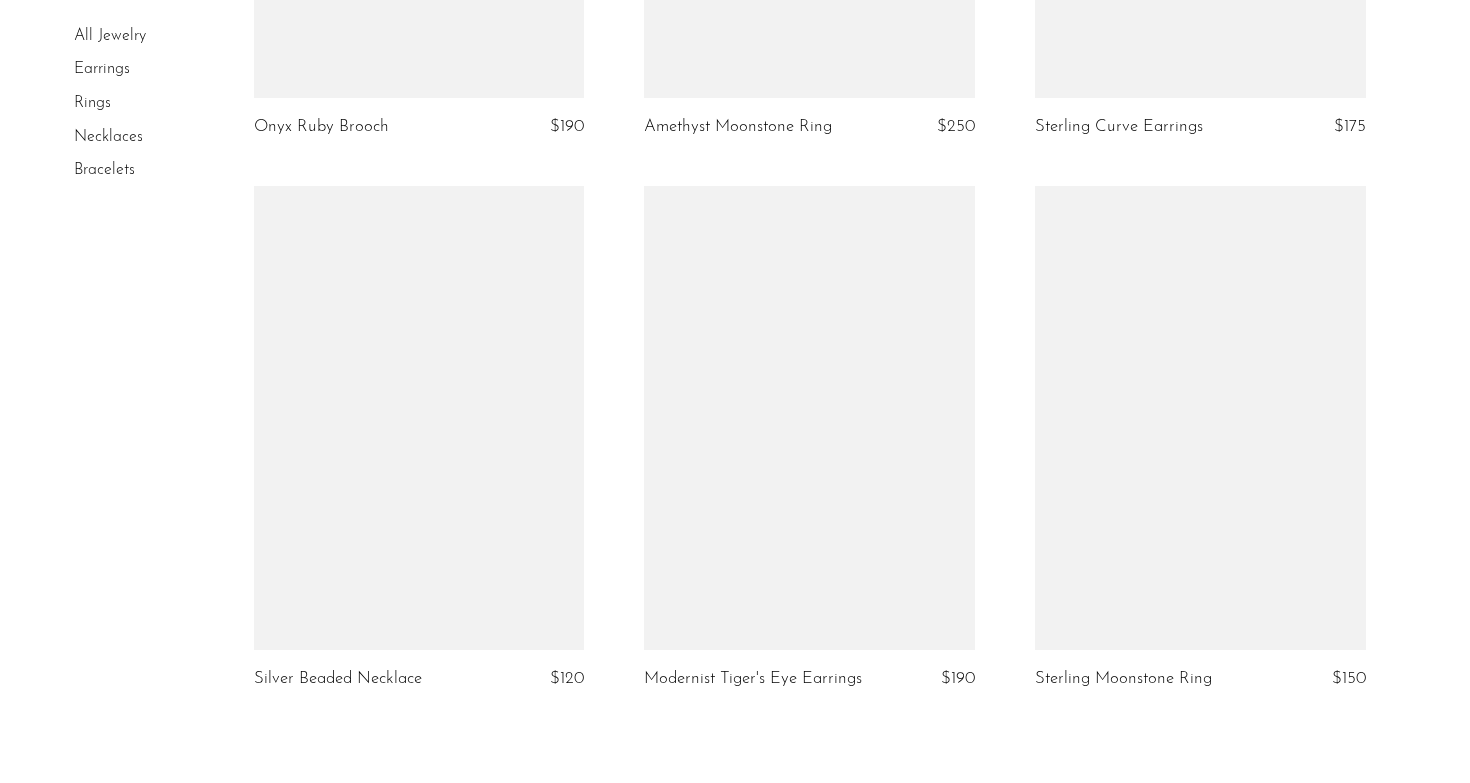 scroll, scrollTop: 6316, scrollLeft: 0, axis: vertical 